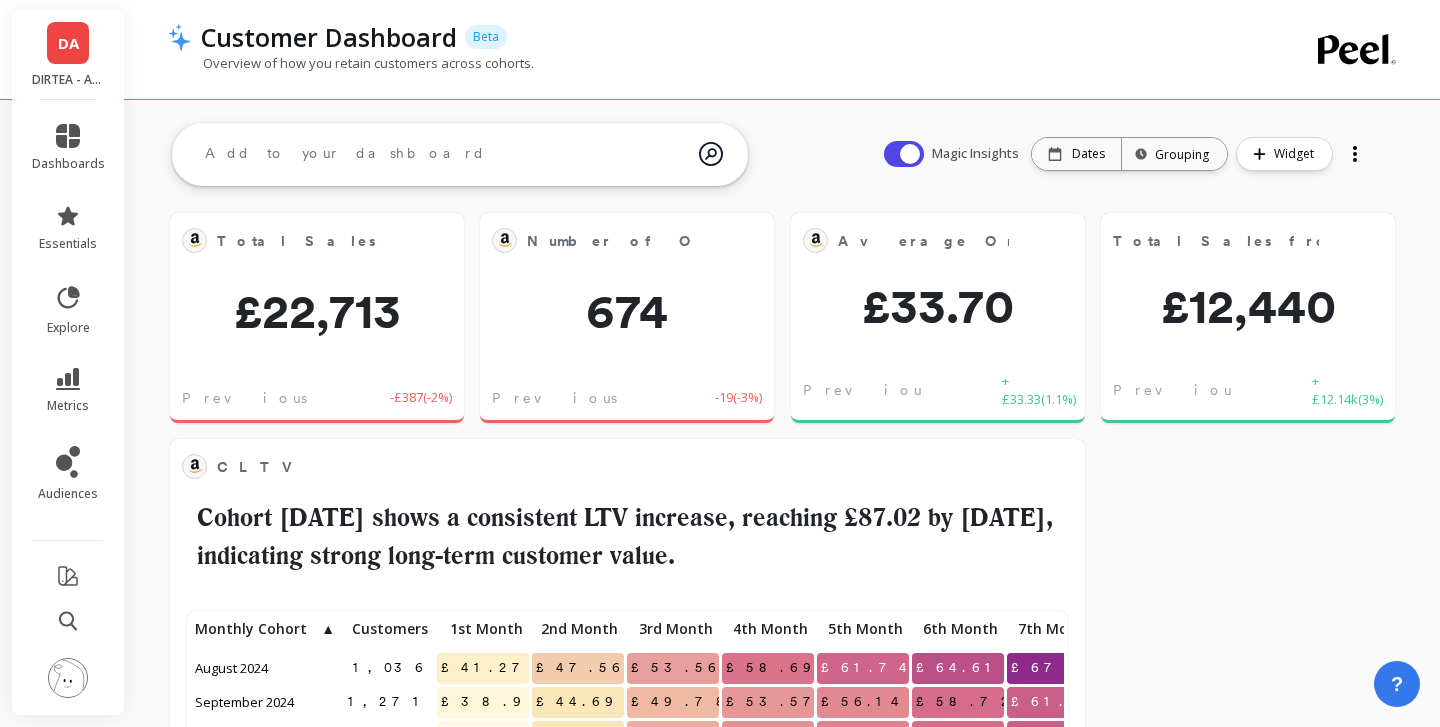 scroll, scrollTop: 0, scrollLeft: 0, axis: both 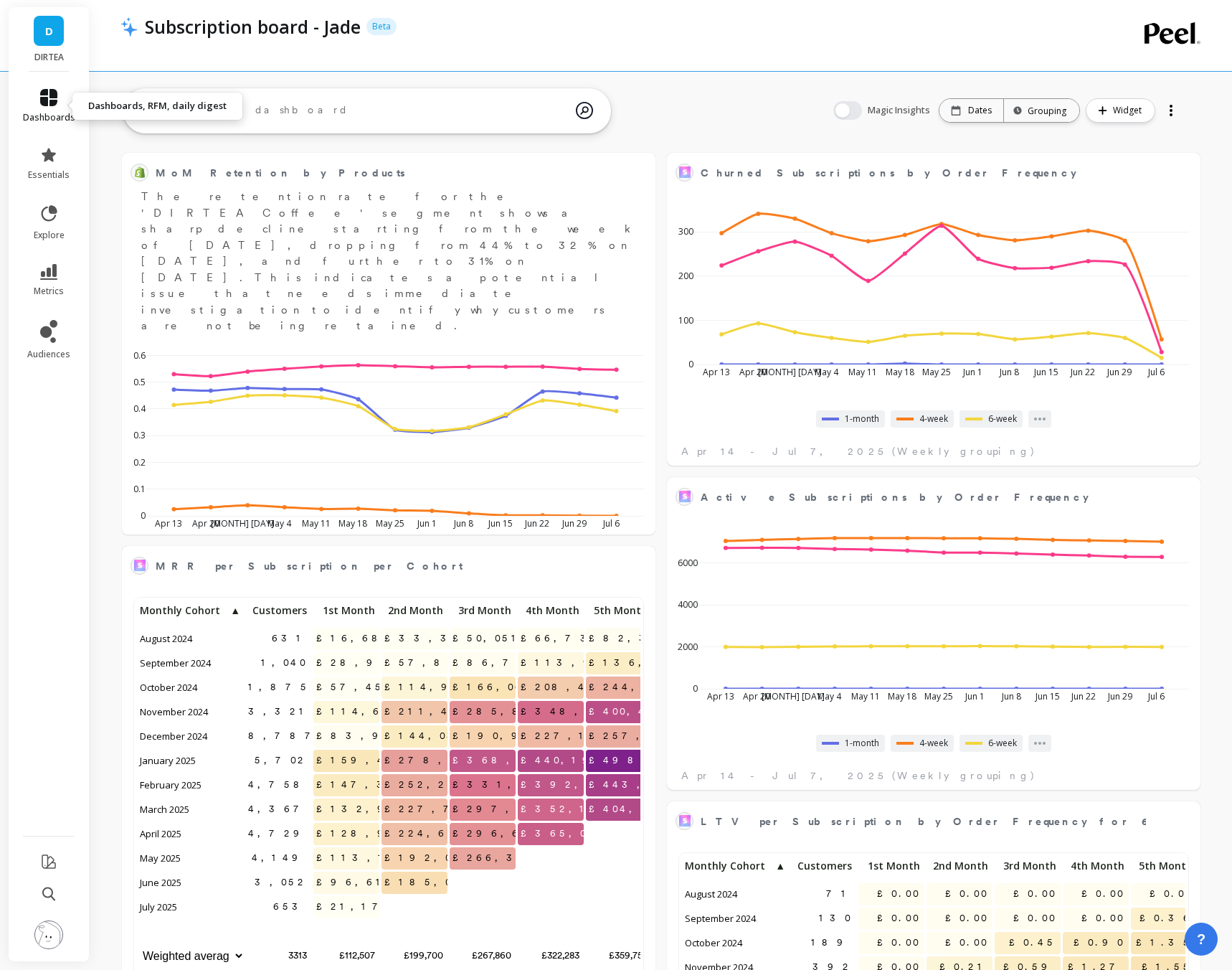 click on "dashboards" at bounding box center (49, 118) 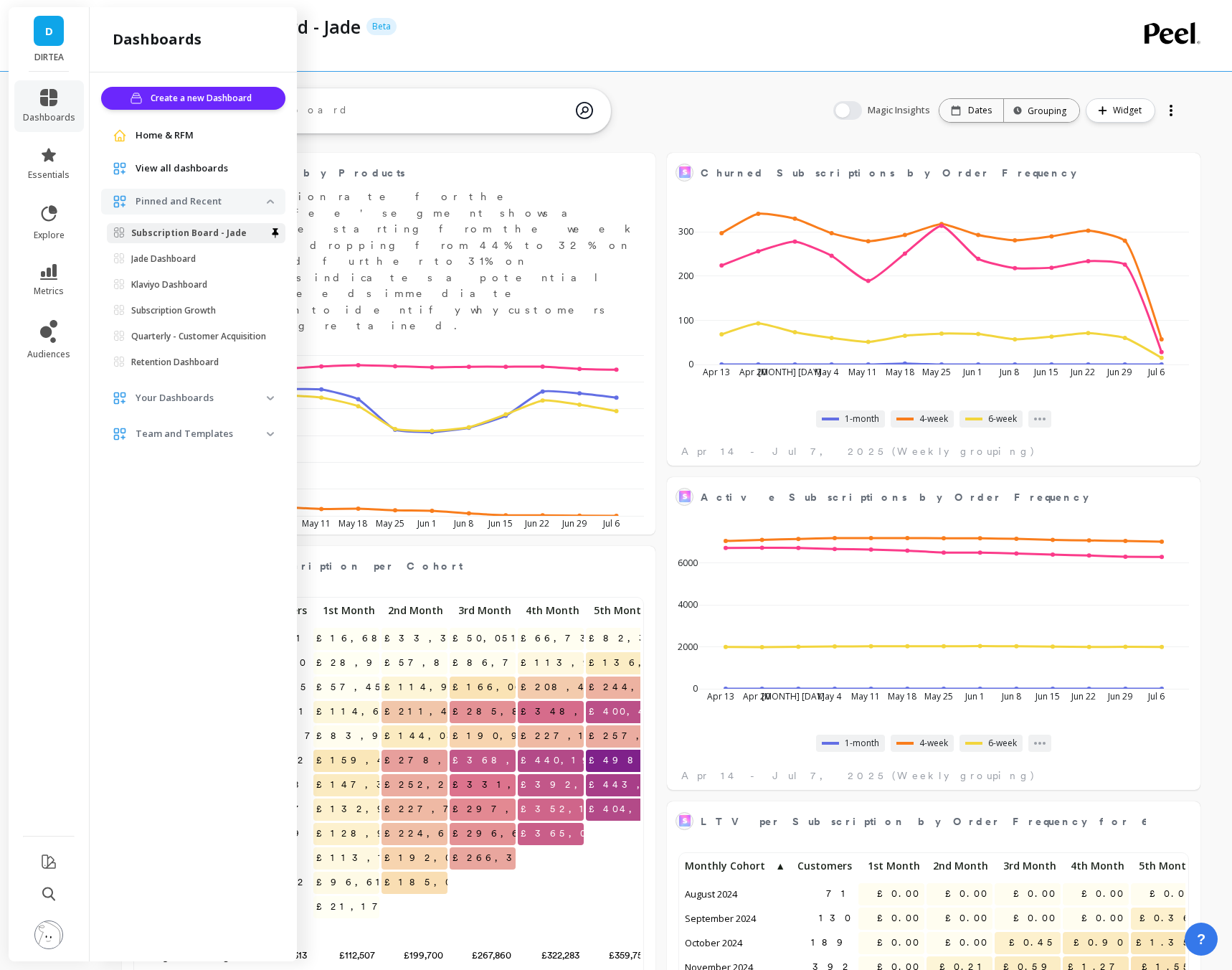 click on "Home & RFM" at bounding box center (164, 136) 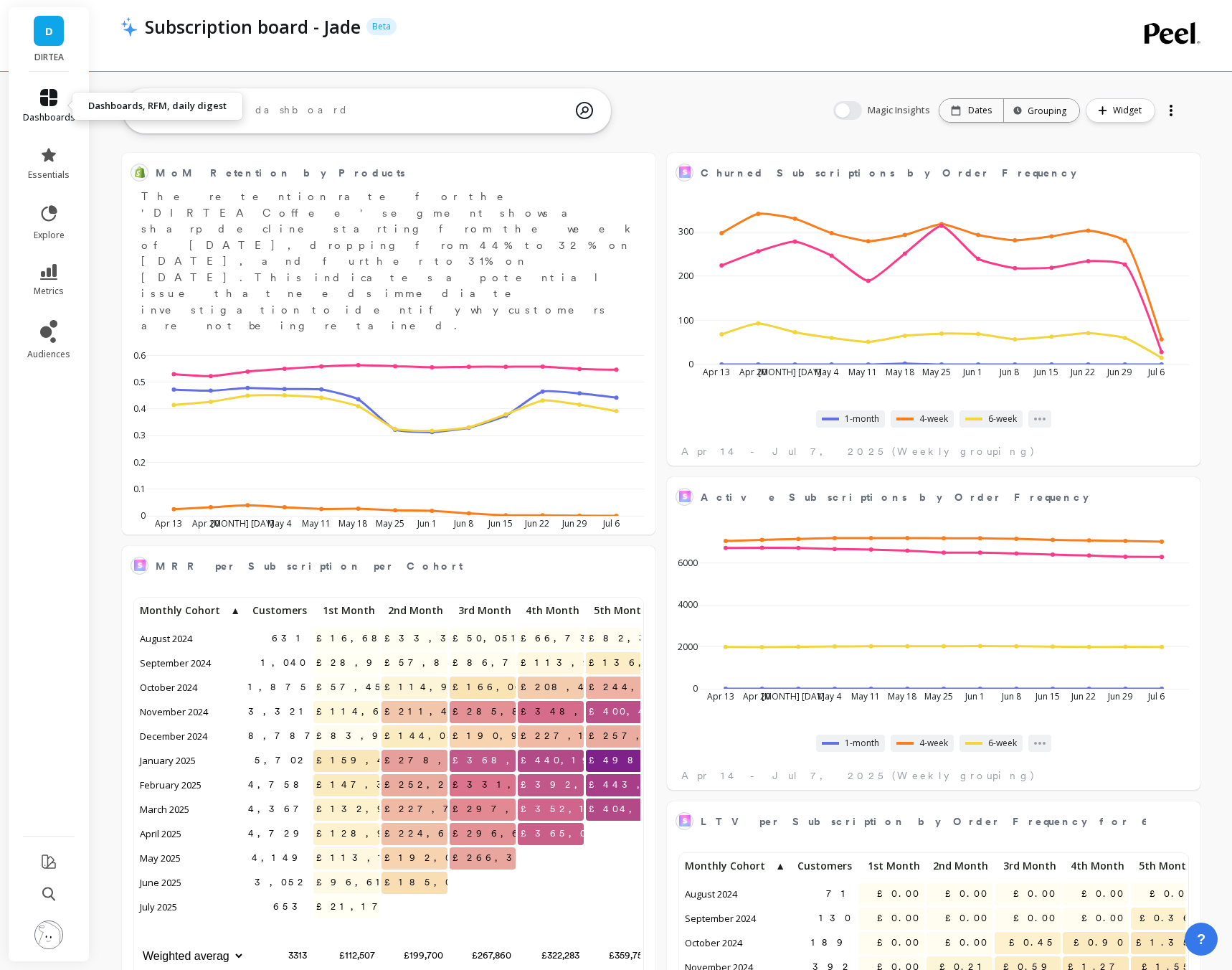 click on "dashboards" at bounding box center [49, 106] 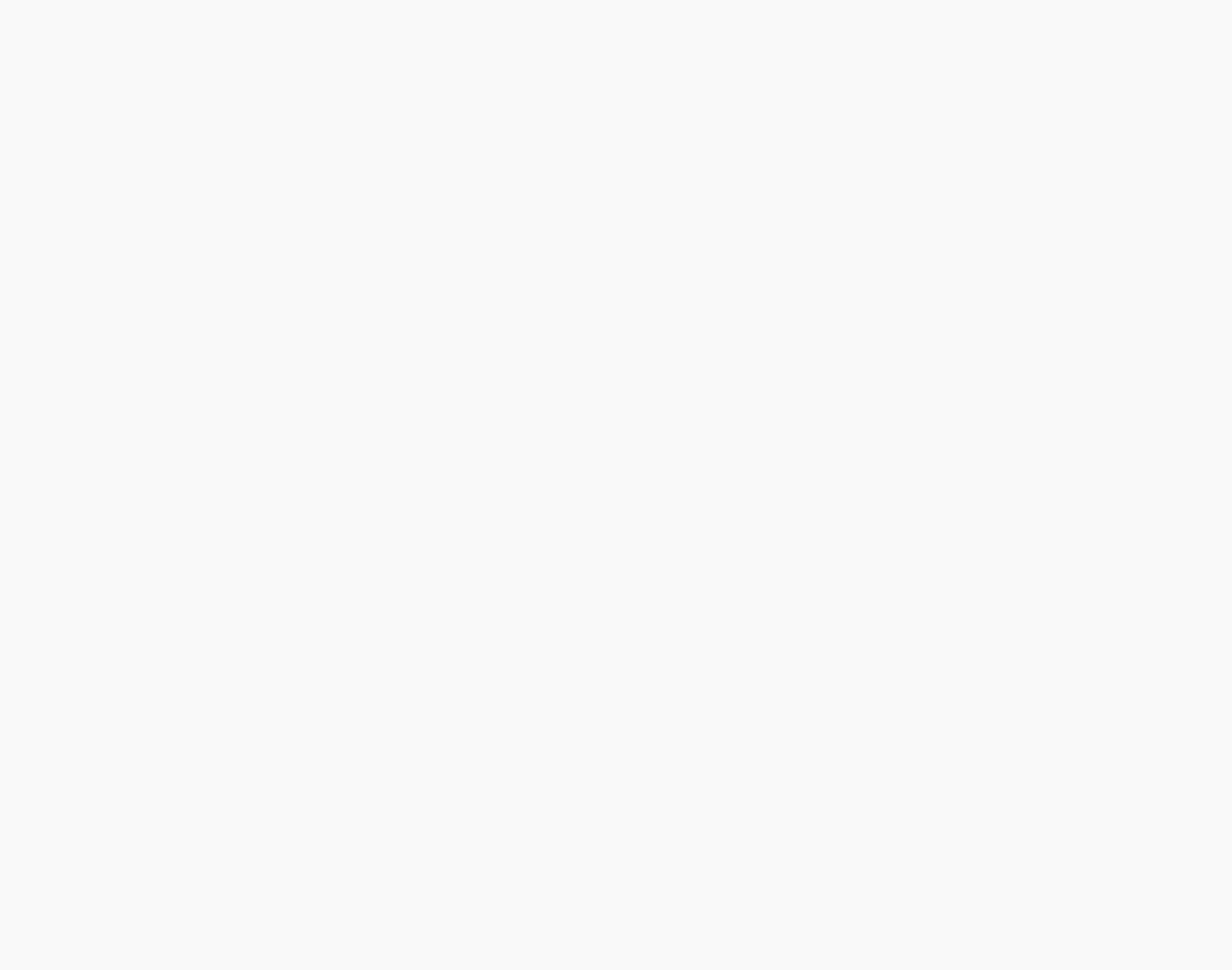 scroll, scrollTop: 0, scrollLeft: 0, axis: both 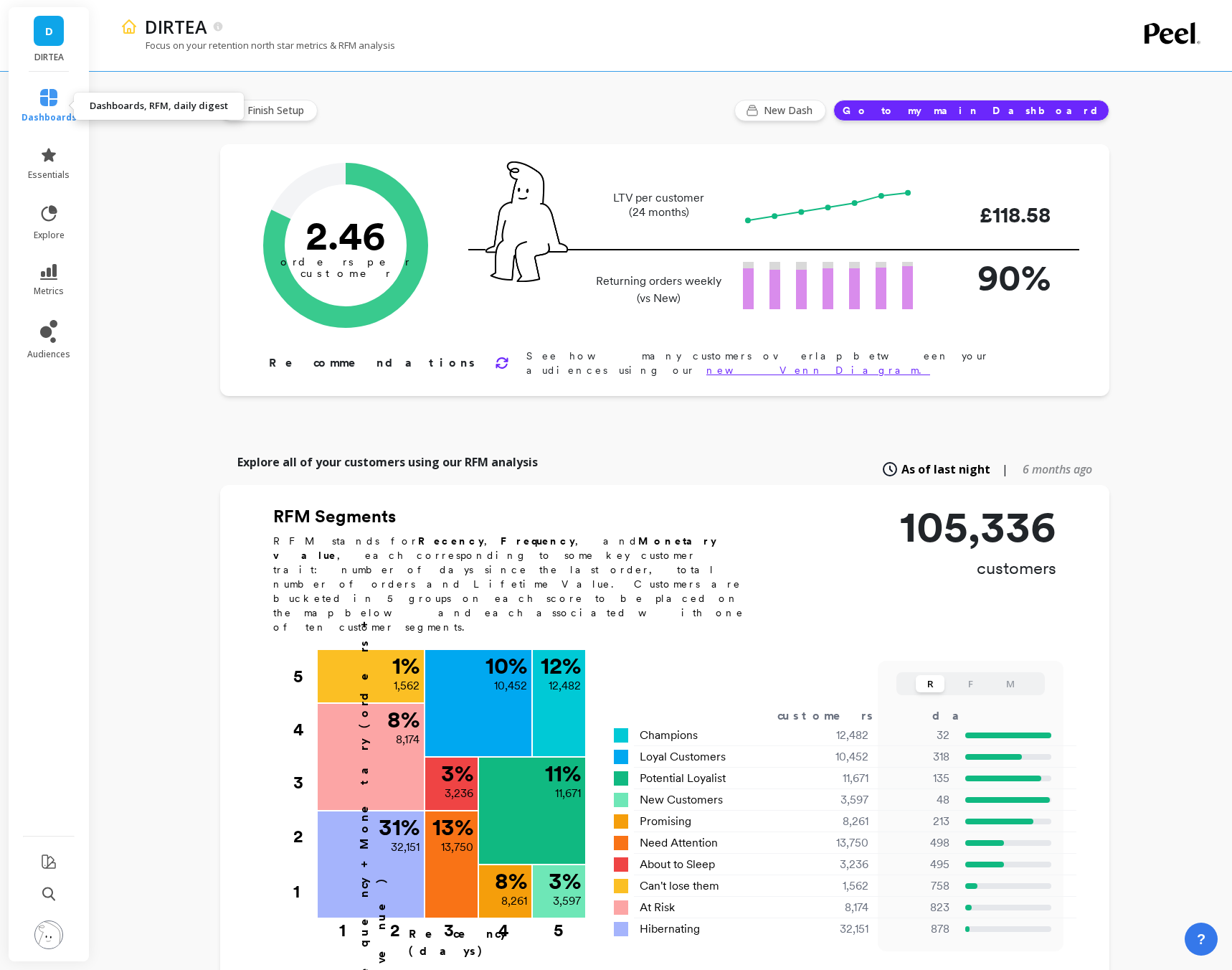 click on "dashboards" at bounding box center (49, 106) 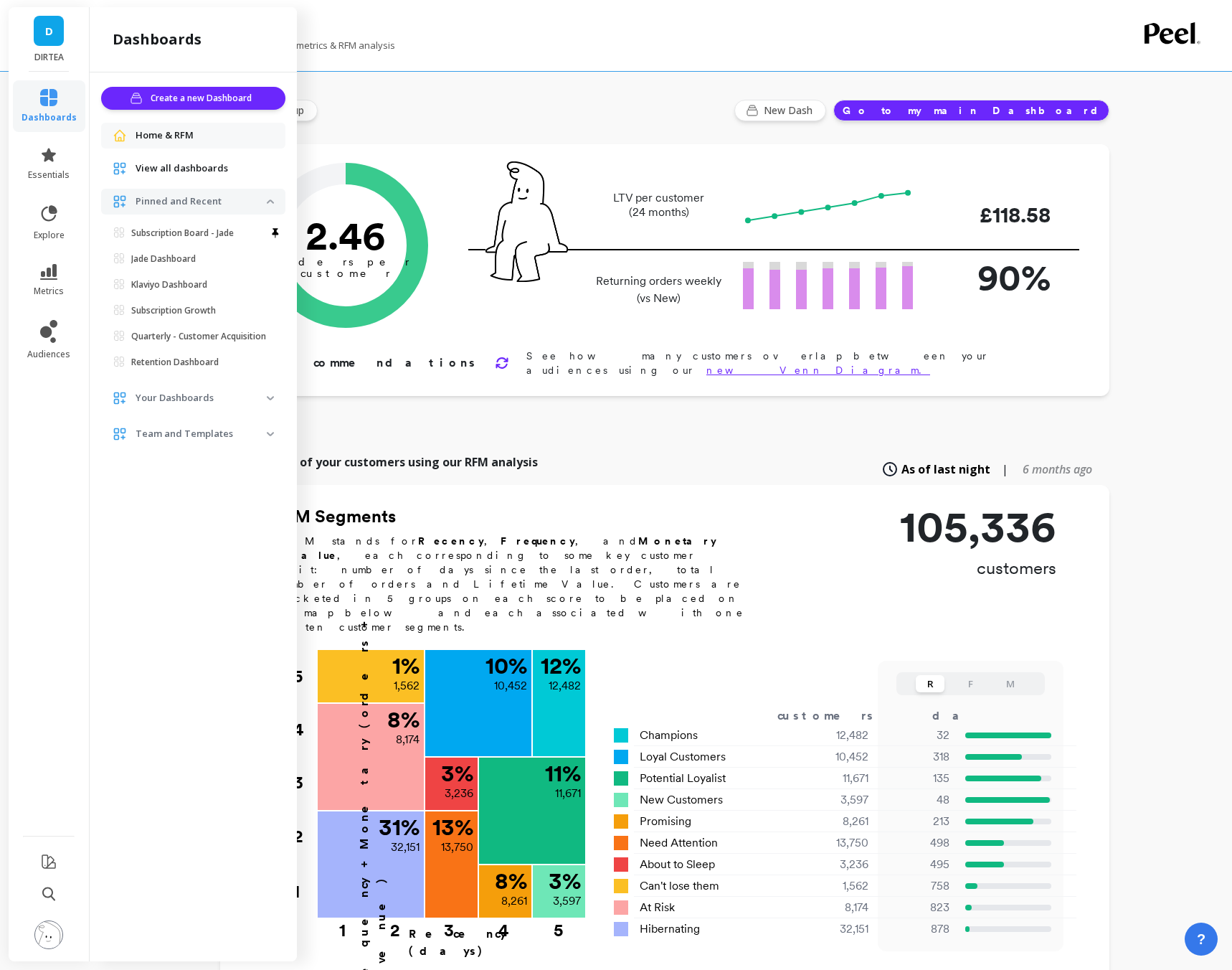 click on "View all dashboards" at bounding box center (181, 169) 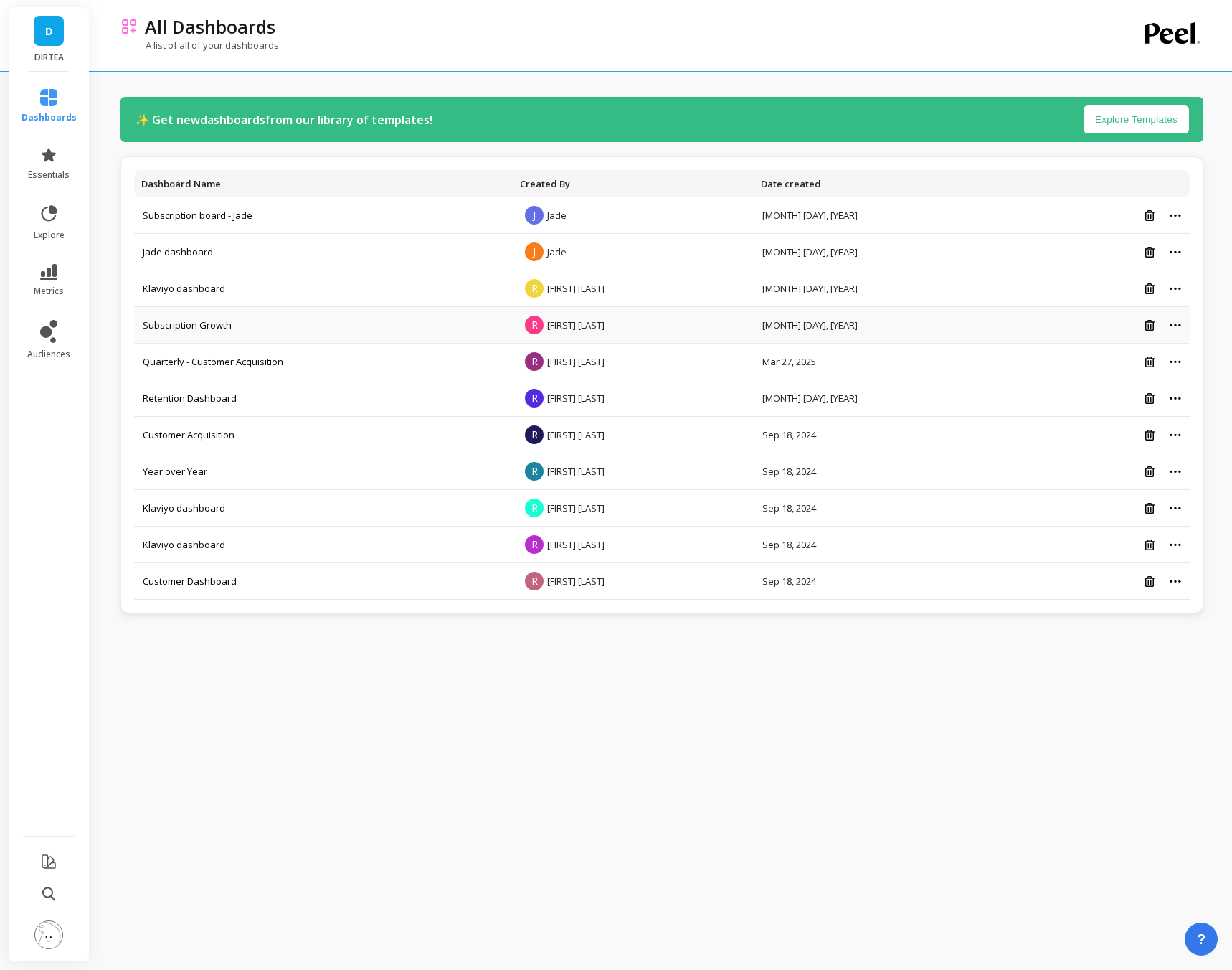 click on "Subscription Growth" at bounding box center [323, 215] 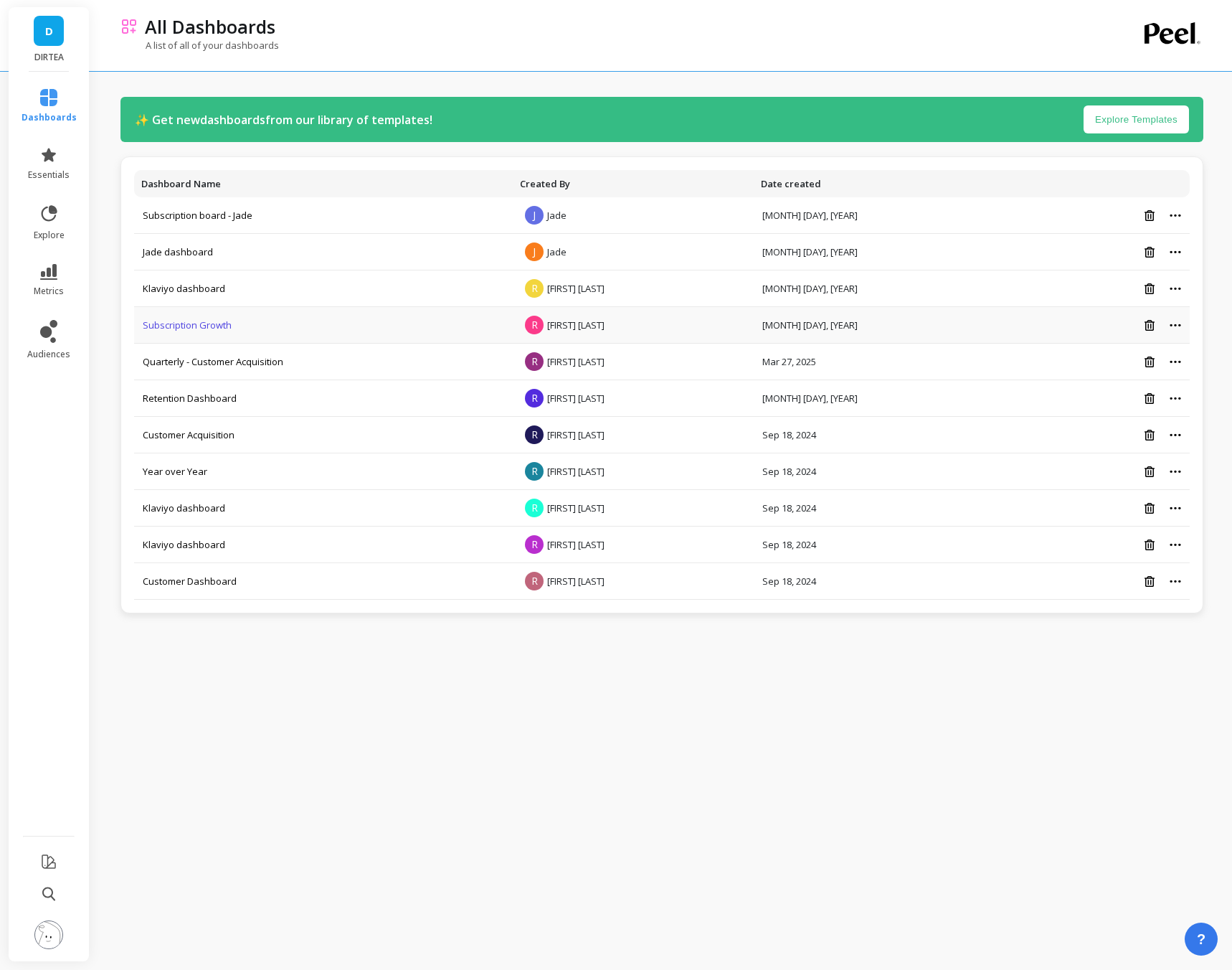click on "Subscription Growth" at bounding box center (187, 325) 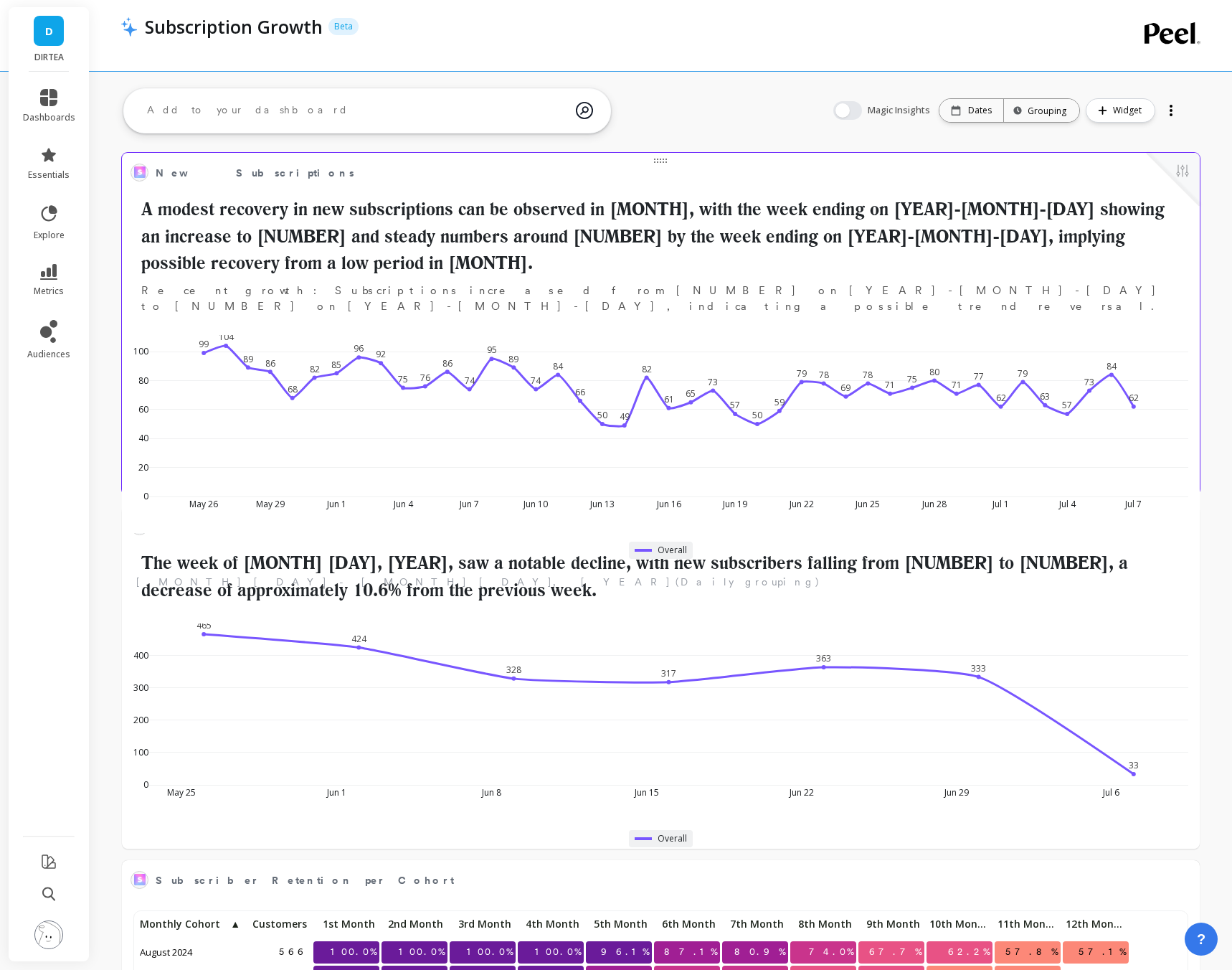 scroll, scrollTop: 0, scrollLeft: 0, axis: both 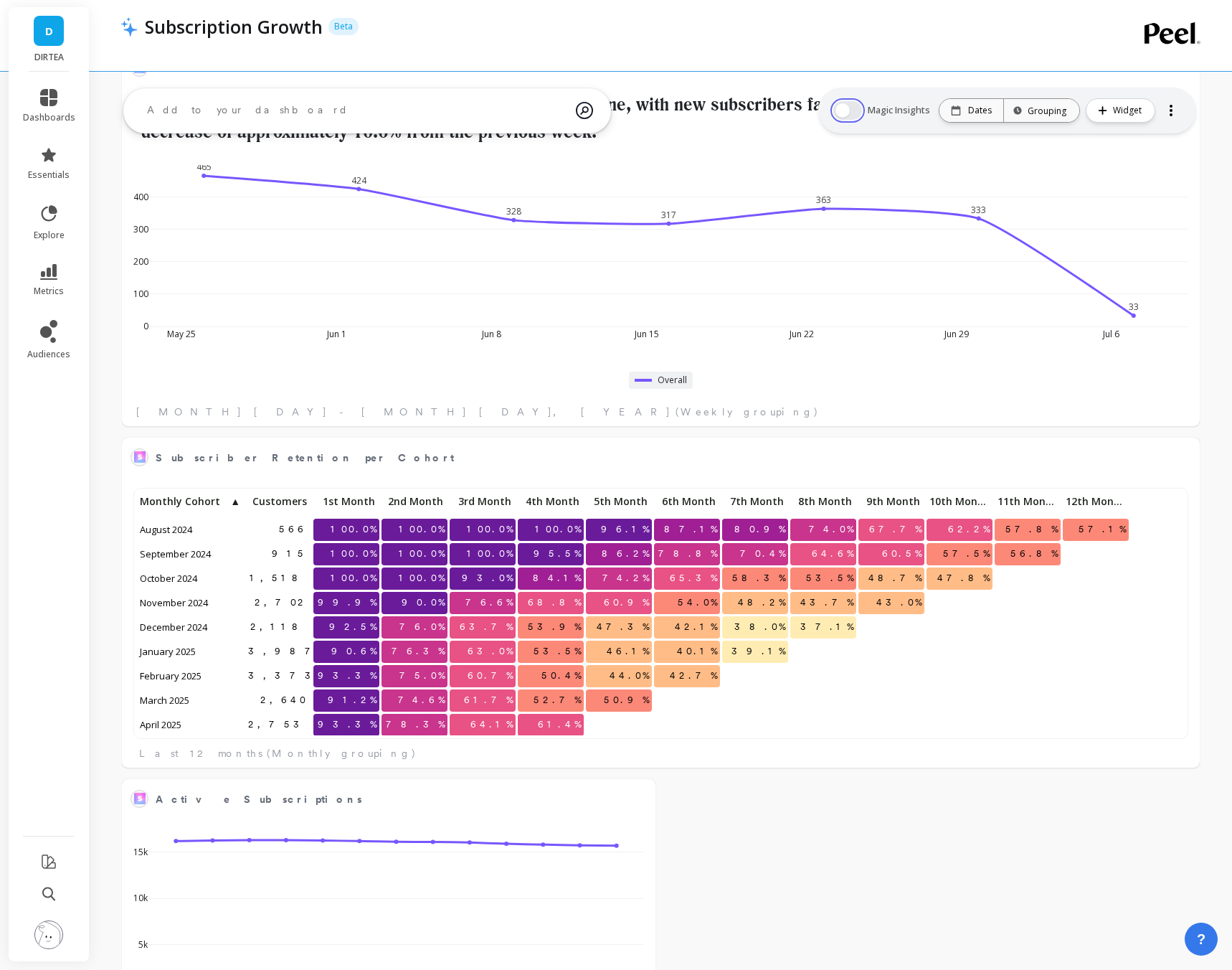 click at bounding box center [848, 110] 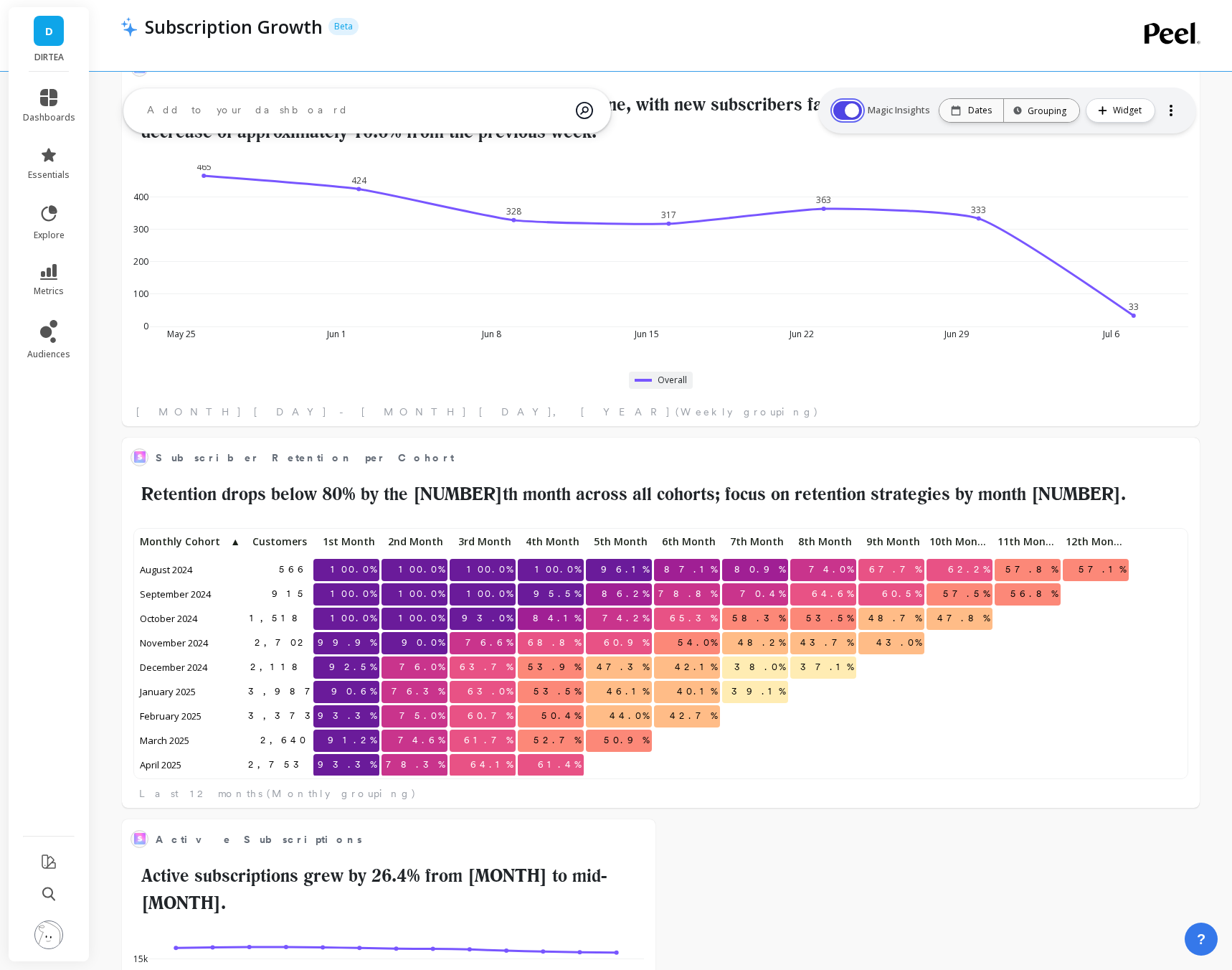 click at bounding box center (848, 110) 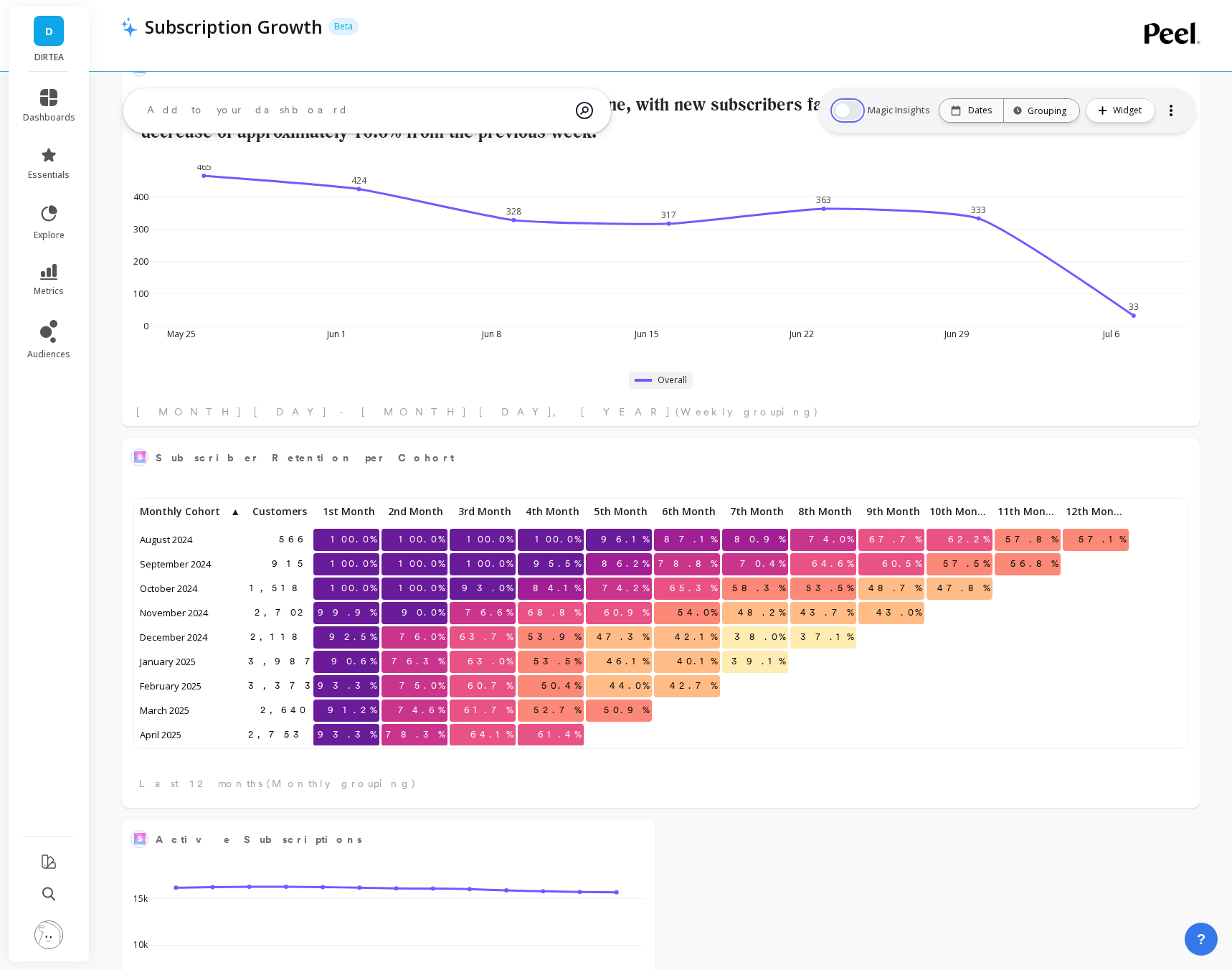 click at bounding box center (848, 110) 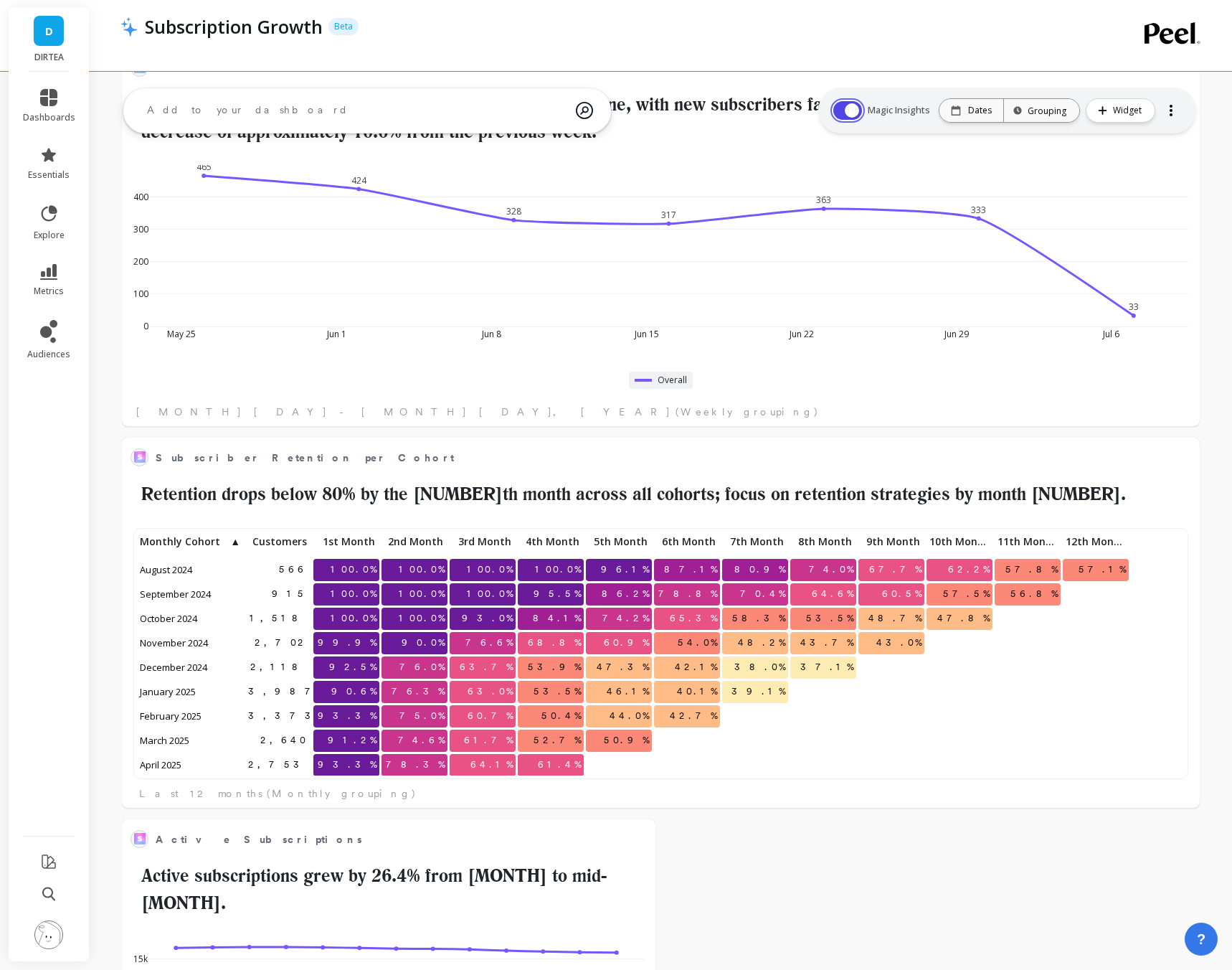 click at bounding box center (848, 110) 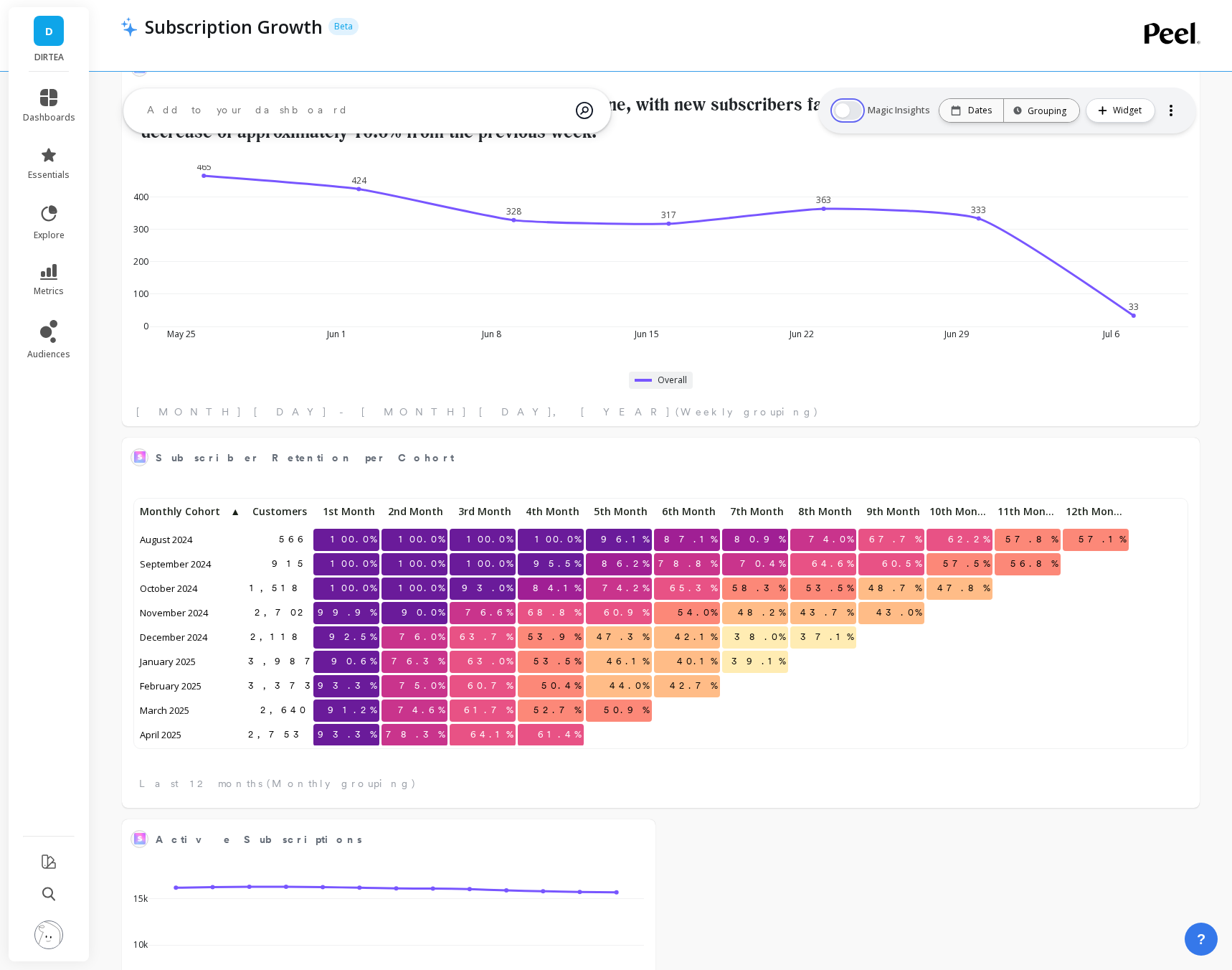 click at bounding box center (848, 110) 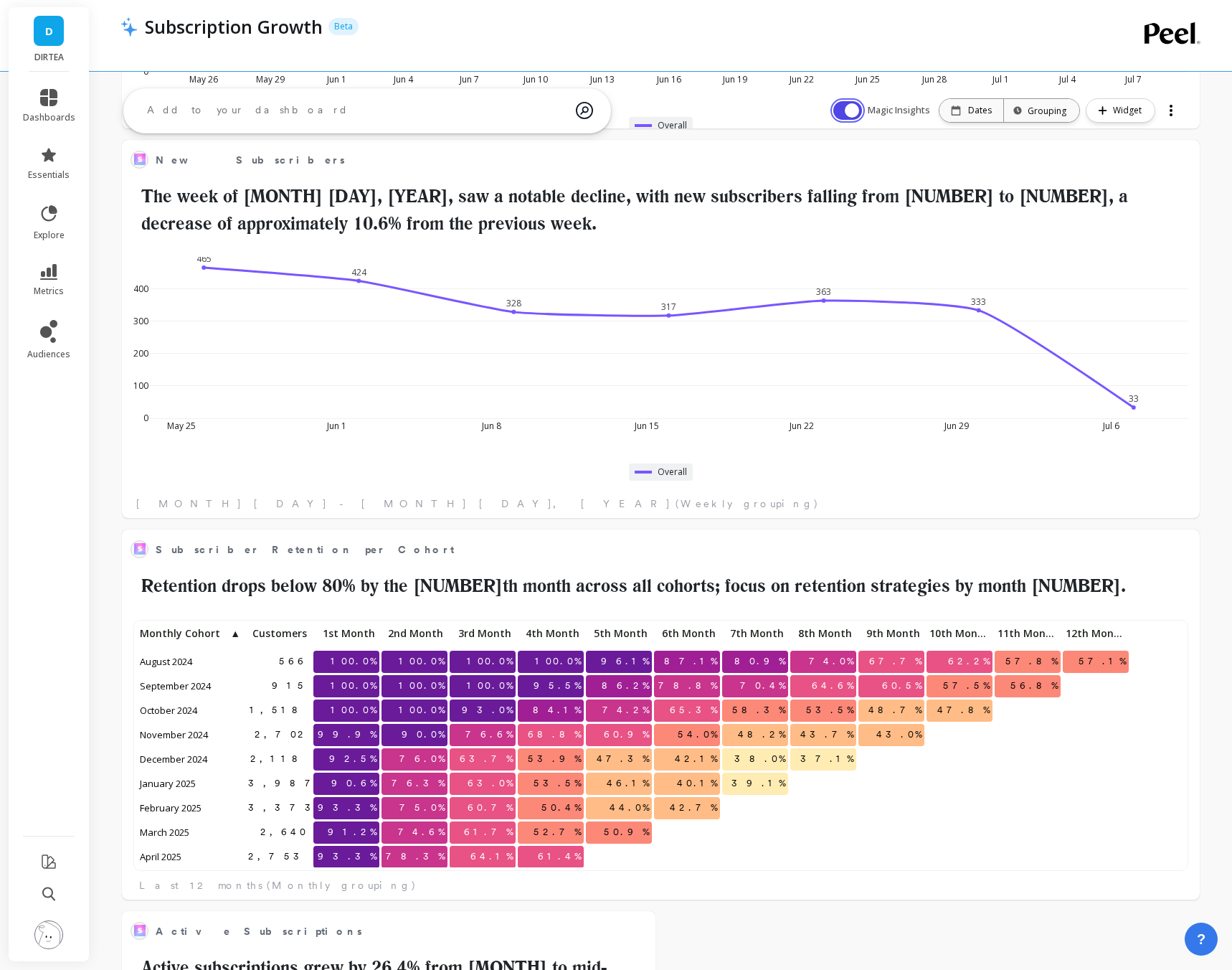 scroll, scrollTop: 0, scrollLeft: 0, axis: both 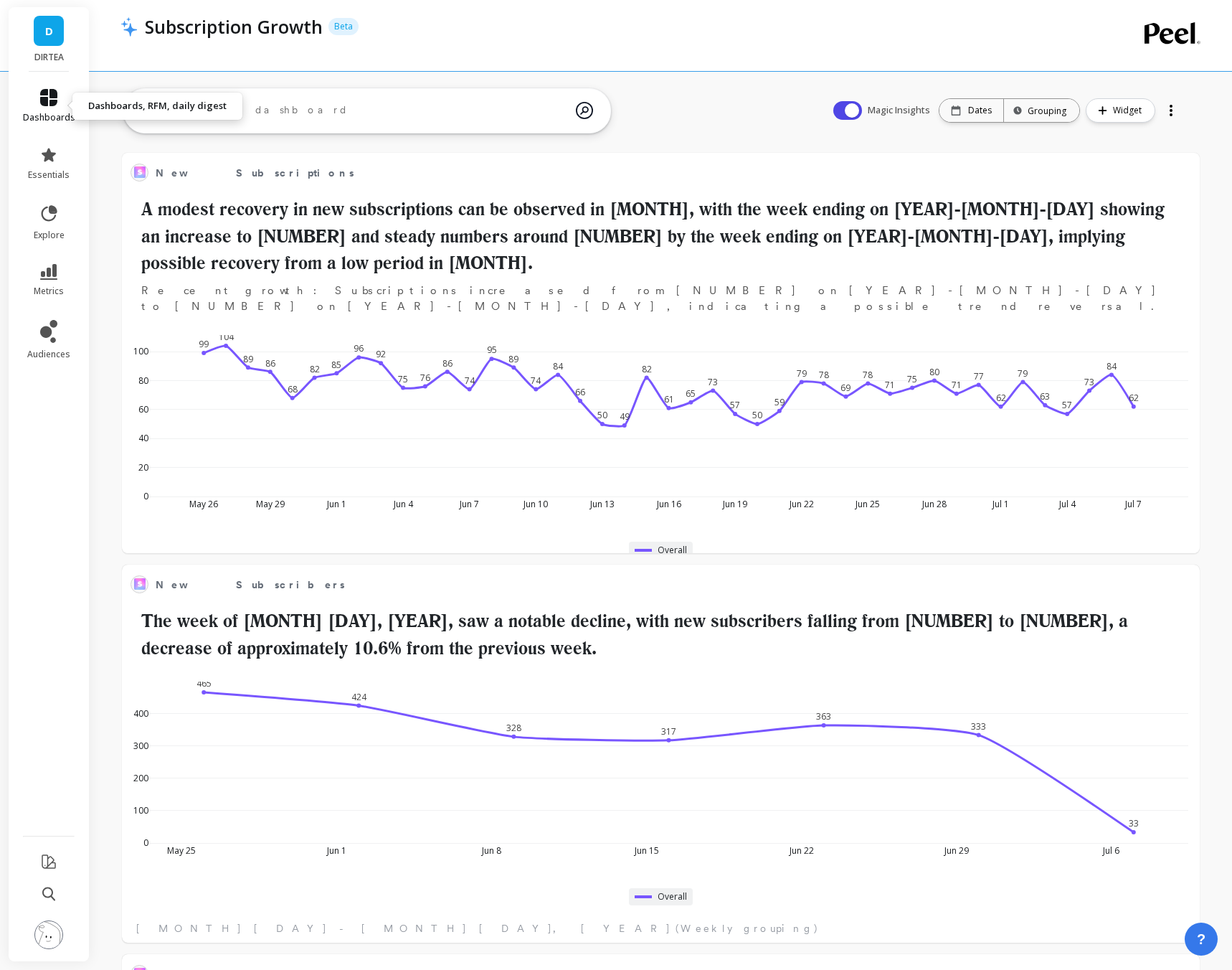 click on "dashboards" at bounding box center (49, 106) 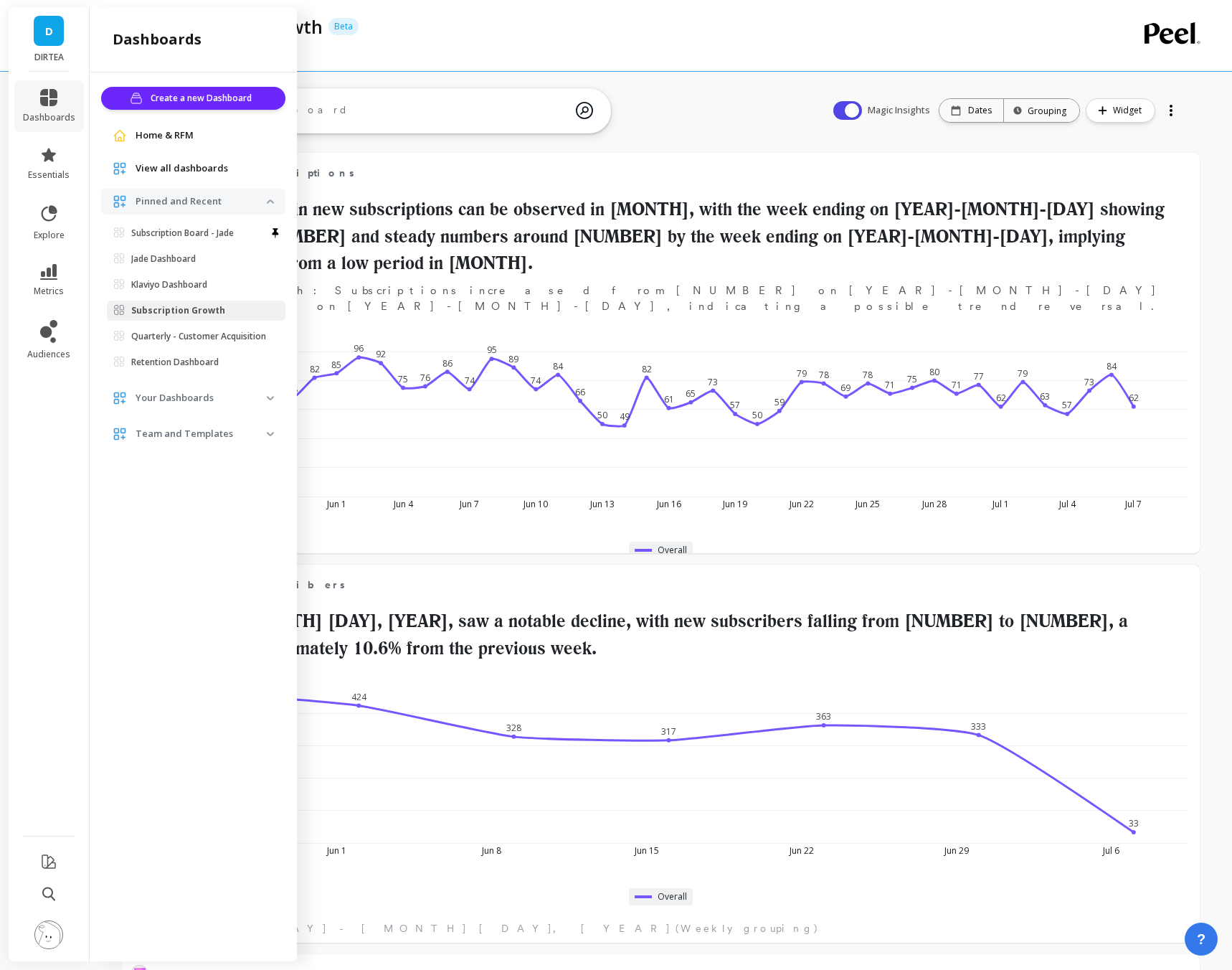 click on "View all dashboards" at bounding box center [181, 169] 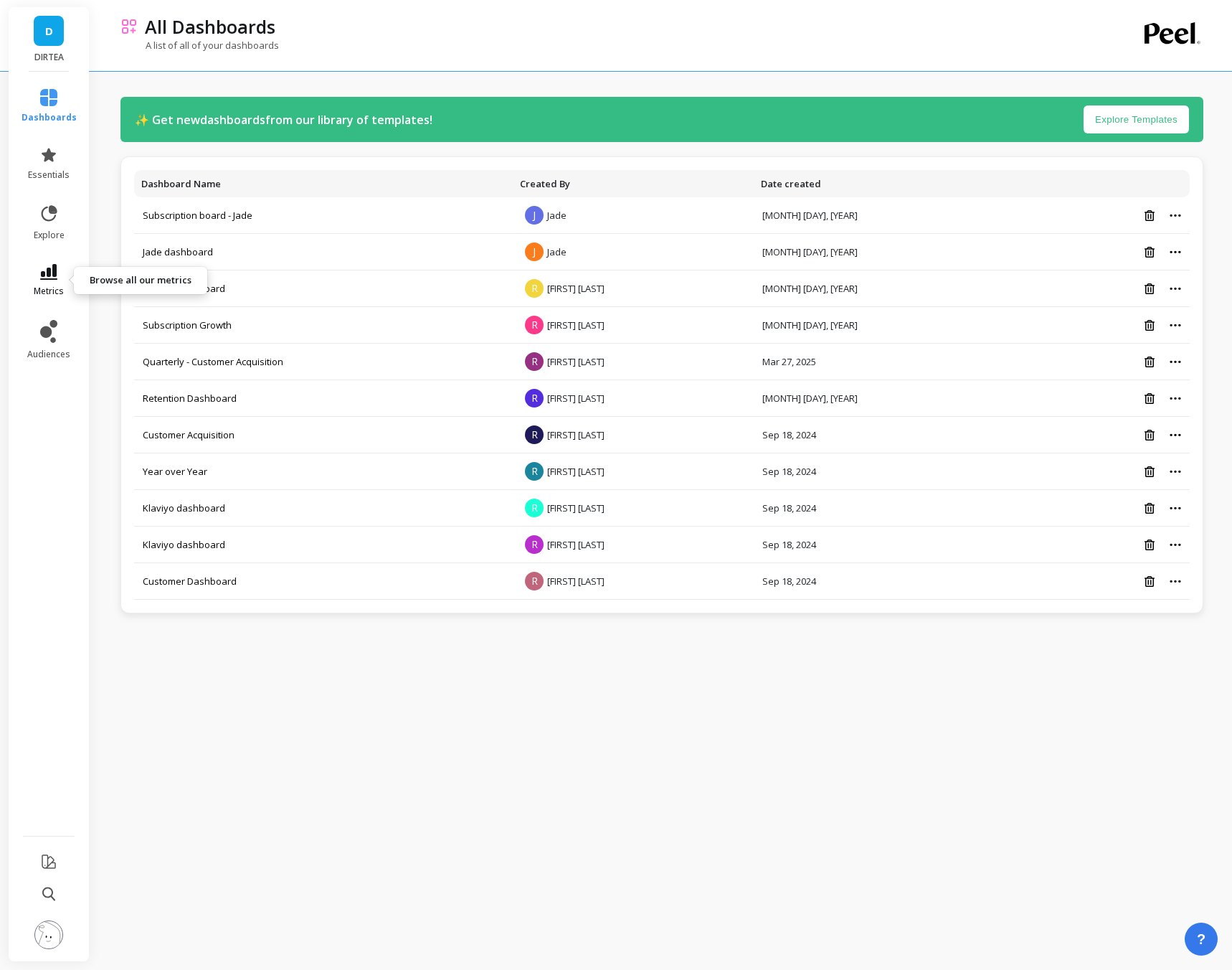 click at bounding box center [49, 272] 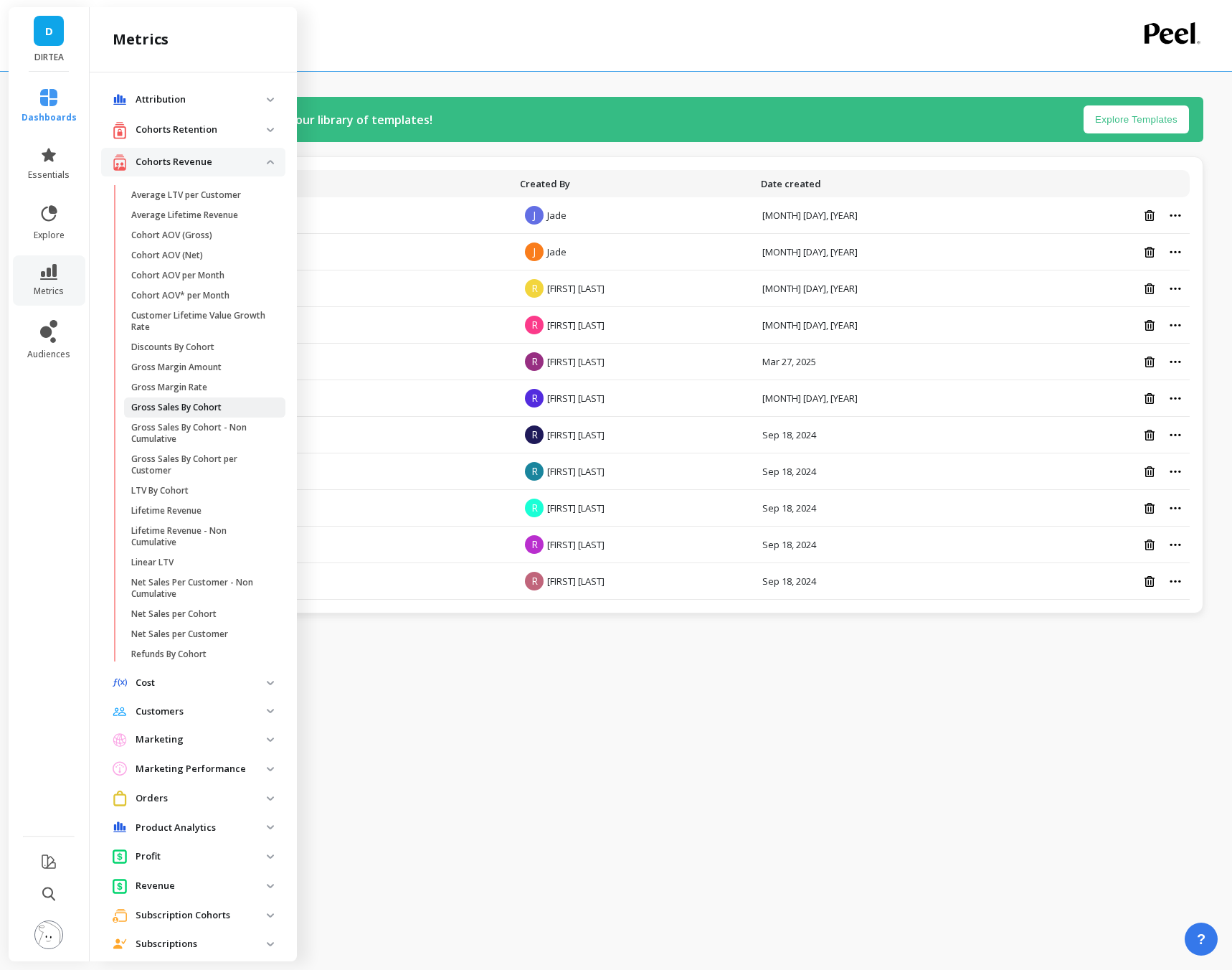 scroll, scrollTop: 47, scrollLeft: 0, axis: vertical 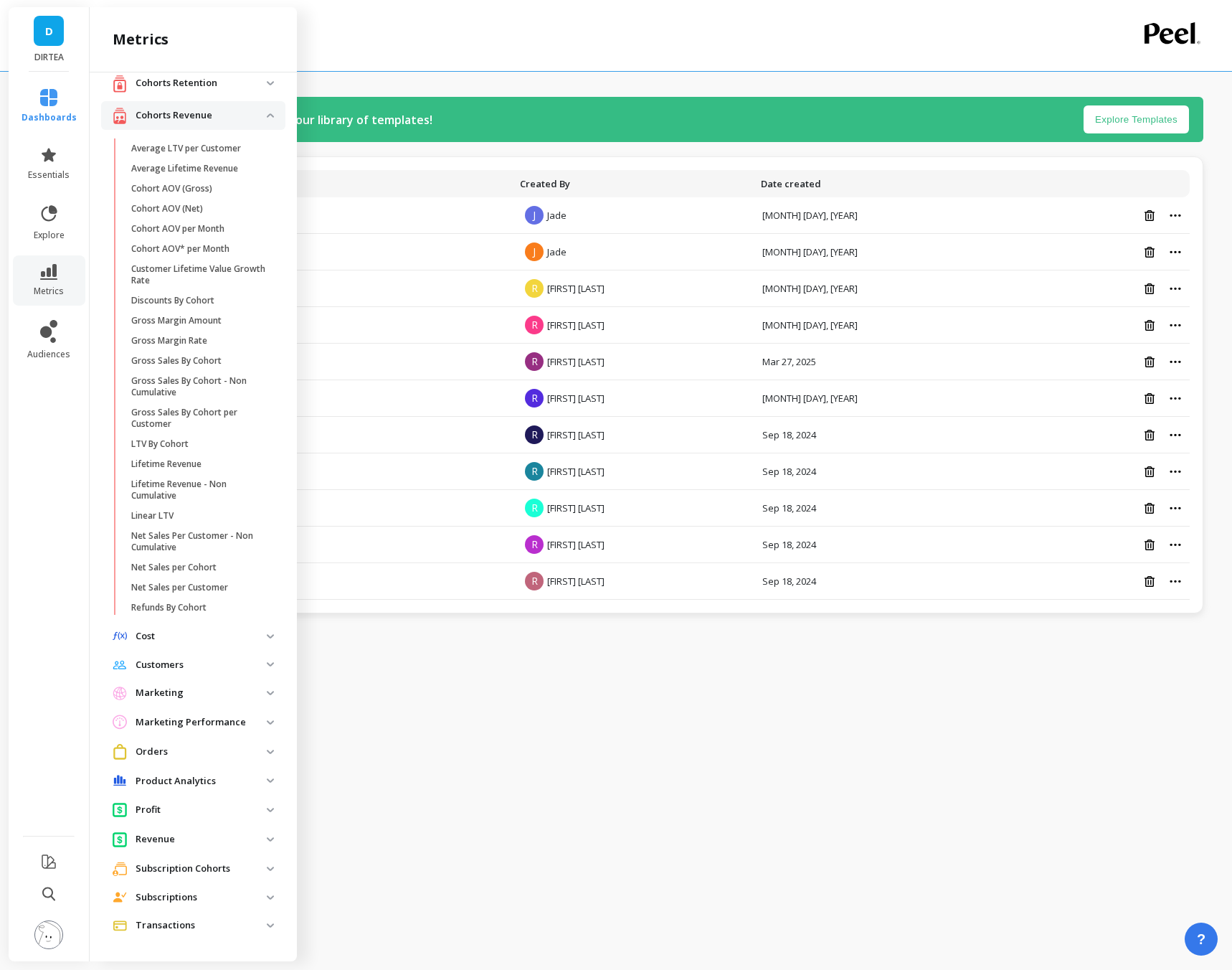 click on "Marketing" at bounding box center [201, 693] 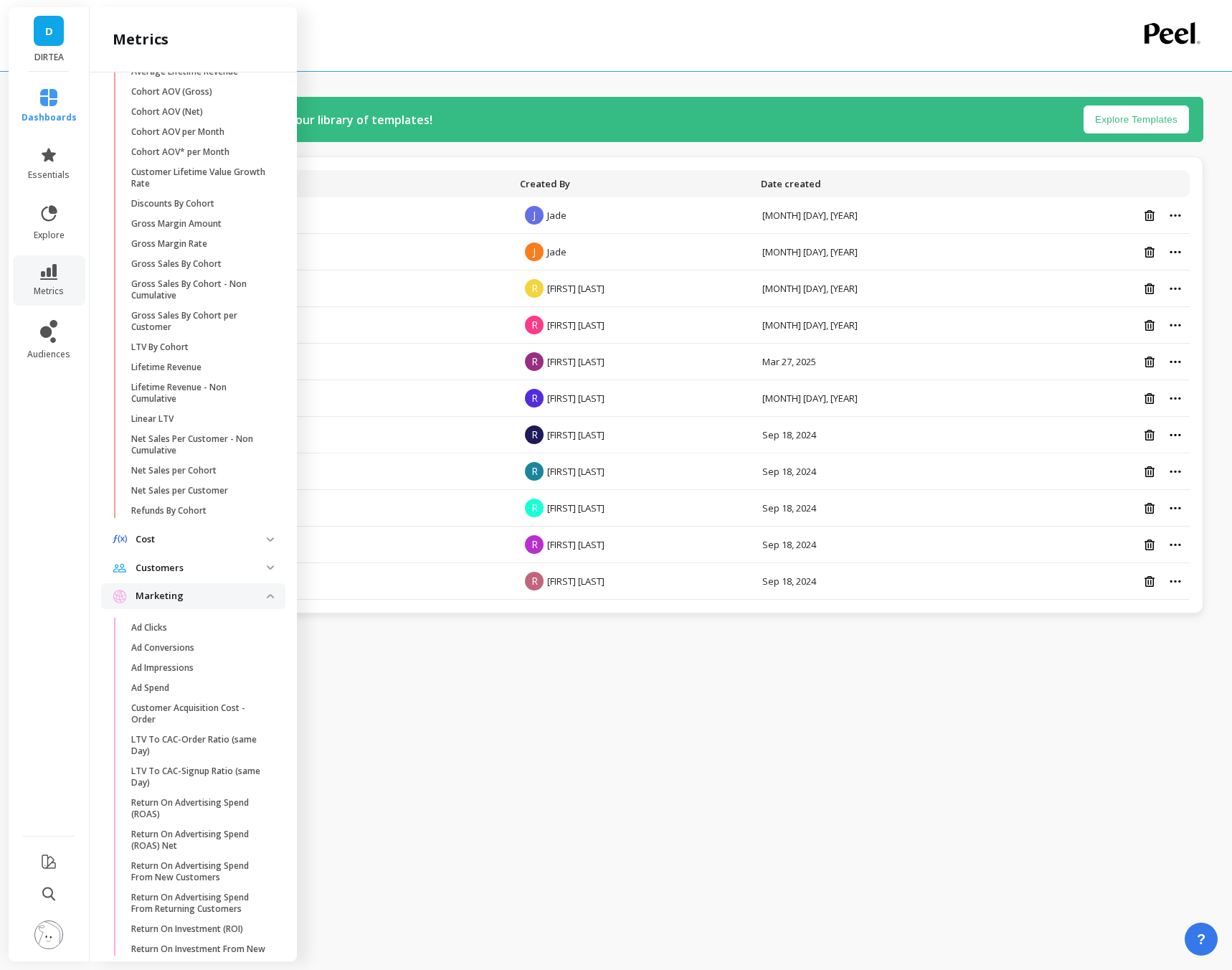 scroll, scrollTop: 154, scrollLeft: 0, axis: vertical 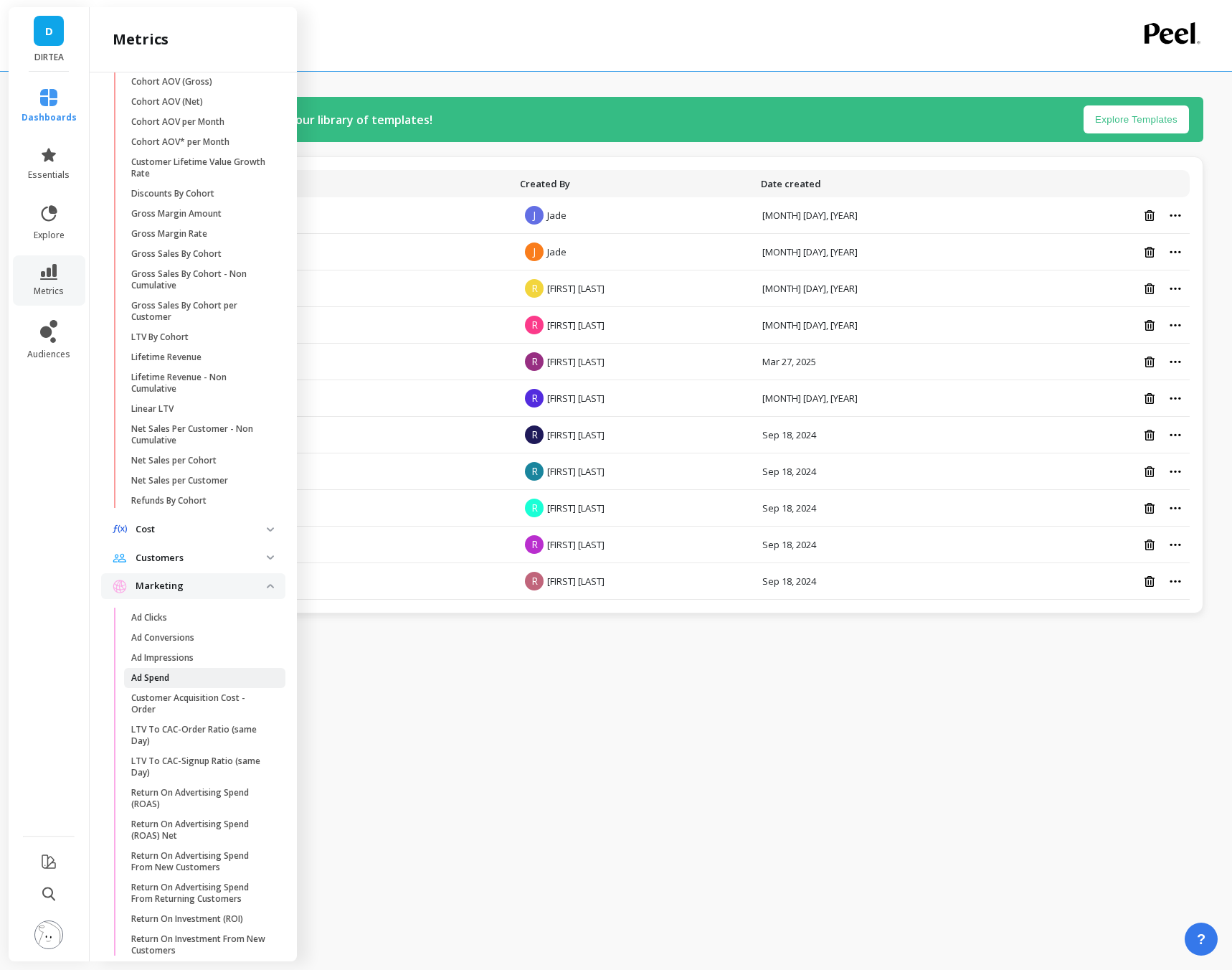 click on "Ad Spend" at bounding box center [150, 678] 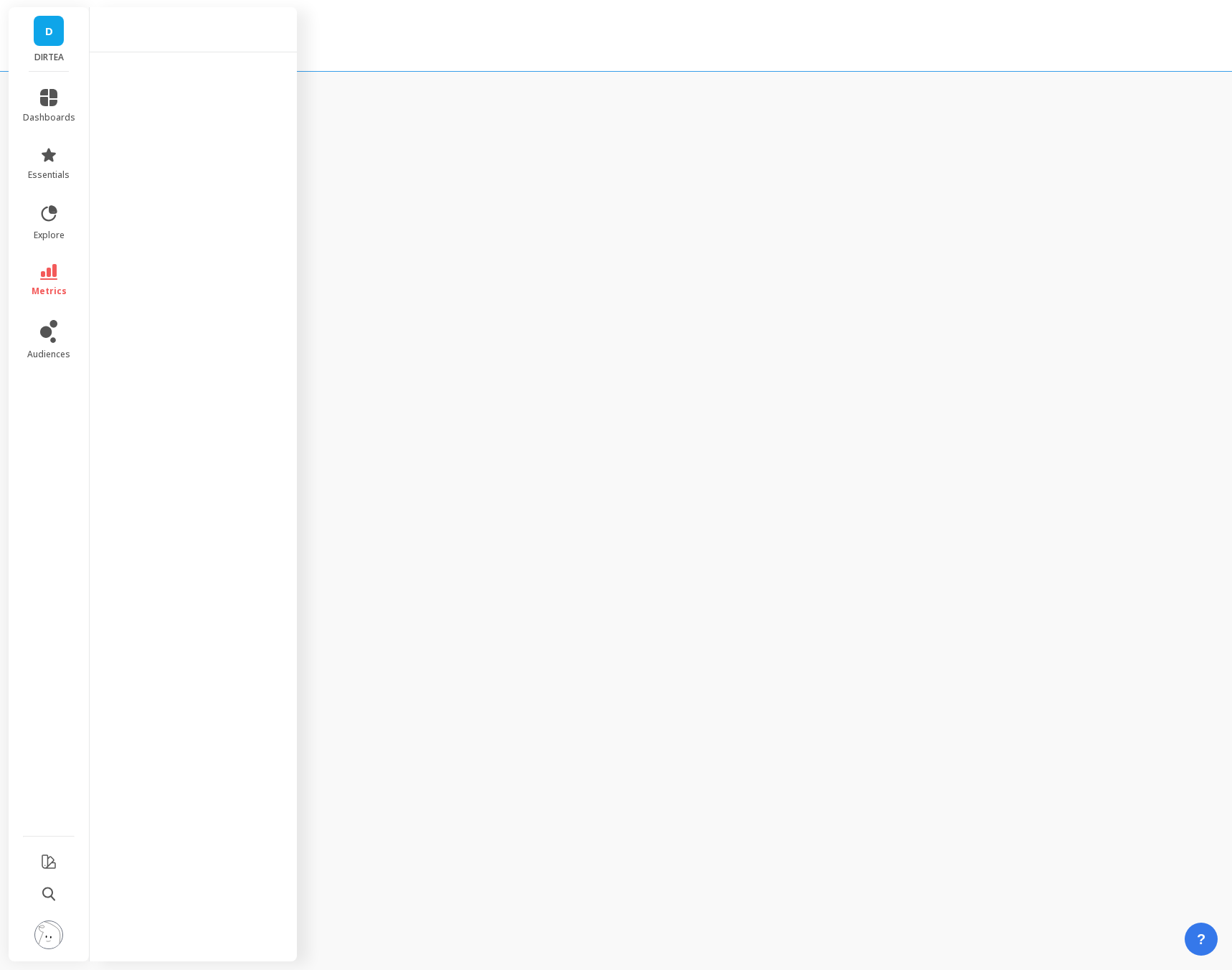 scroll, scrollTop: 0, scrollLeft: 0, axis: both 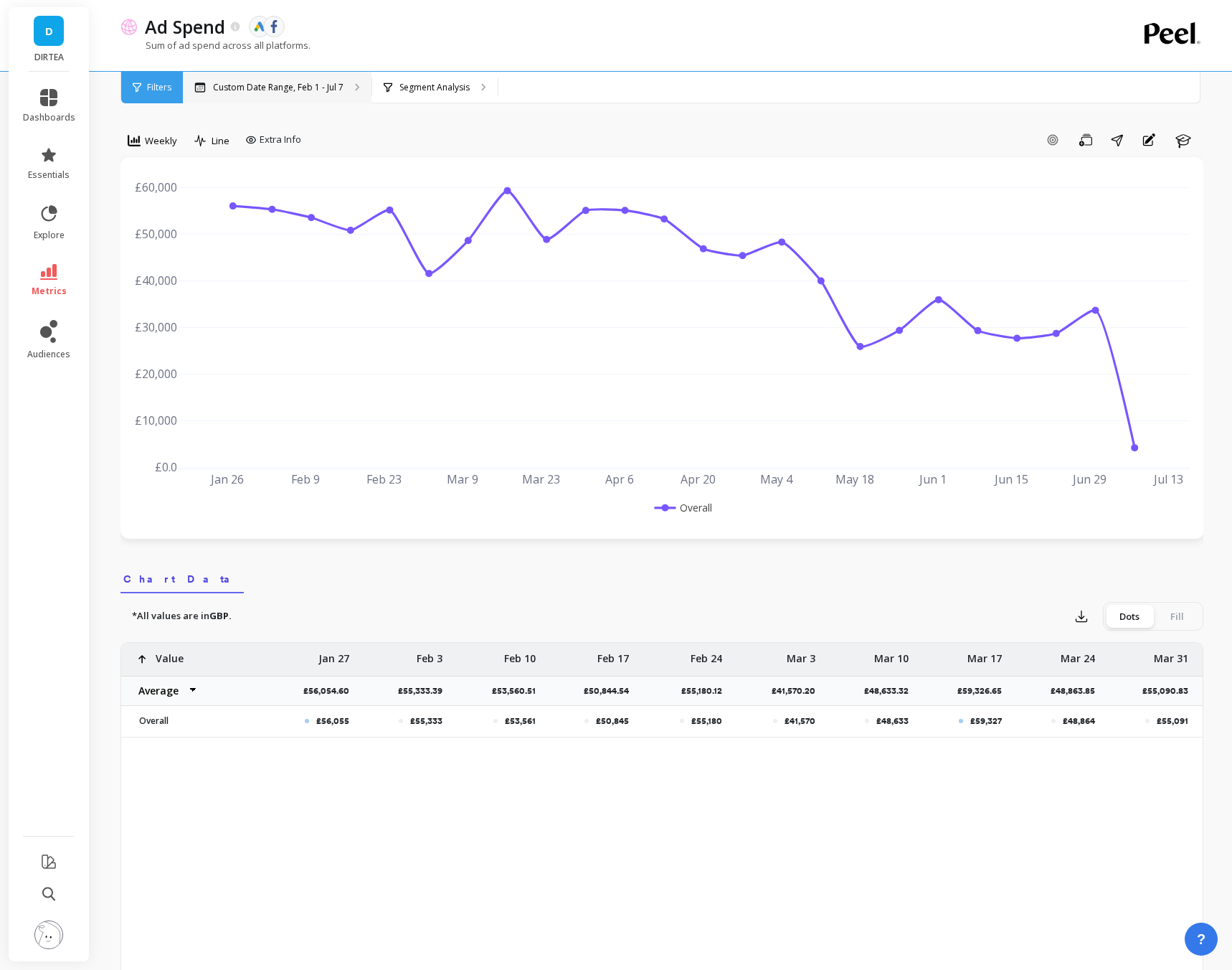 click on "Custom Date Range,  Feb 1 - Jul 7" at bounding box center (277, 88) 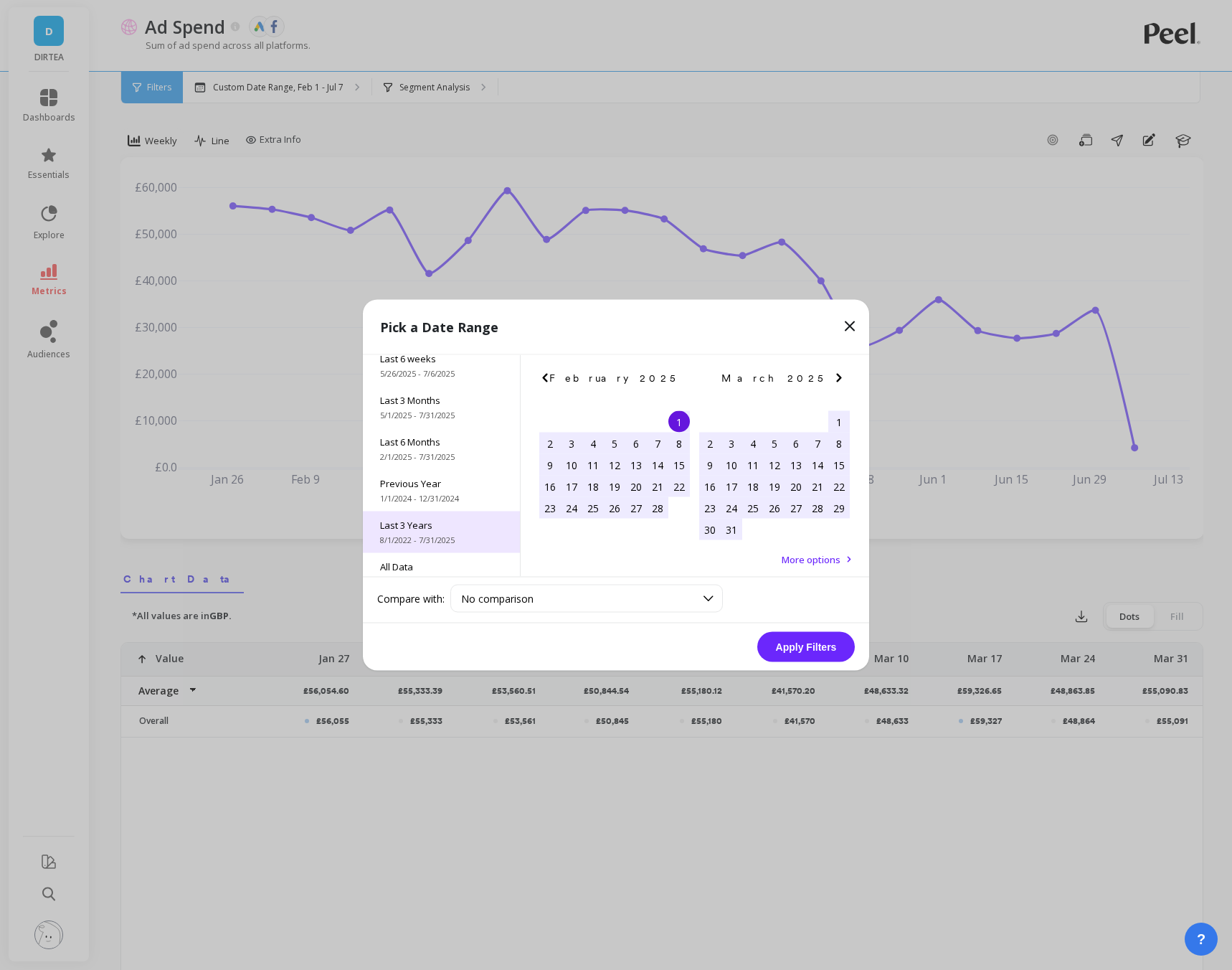 click on "Last 3 Years" at bounding box center (441, 192) 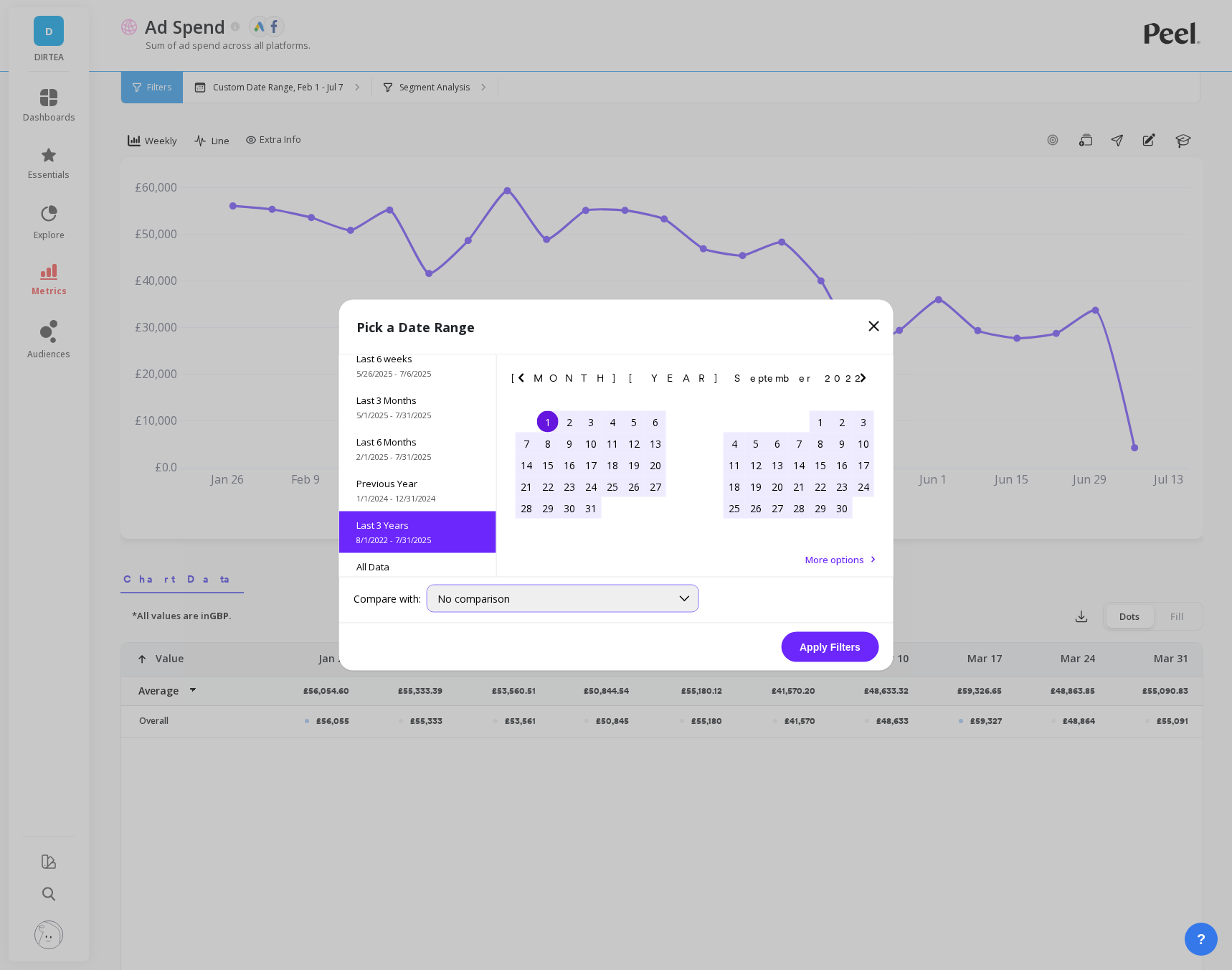 scroll, scrollTop: 194, scrollLeft: 0, axis: vertical 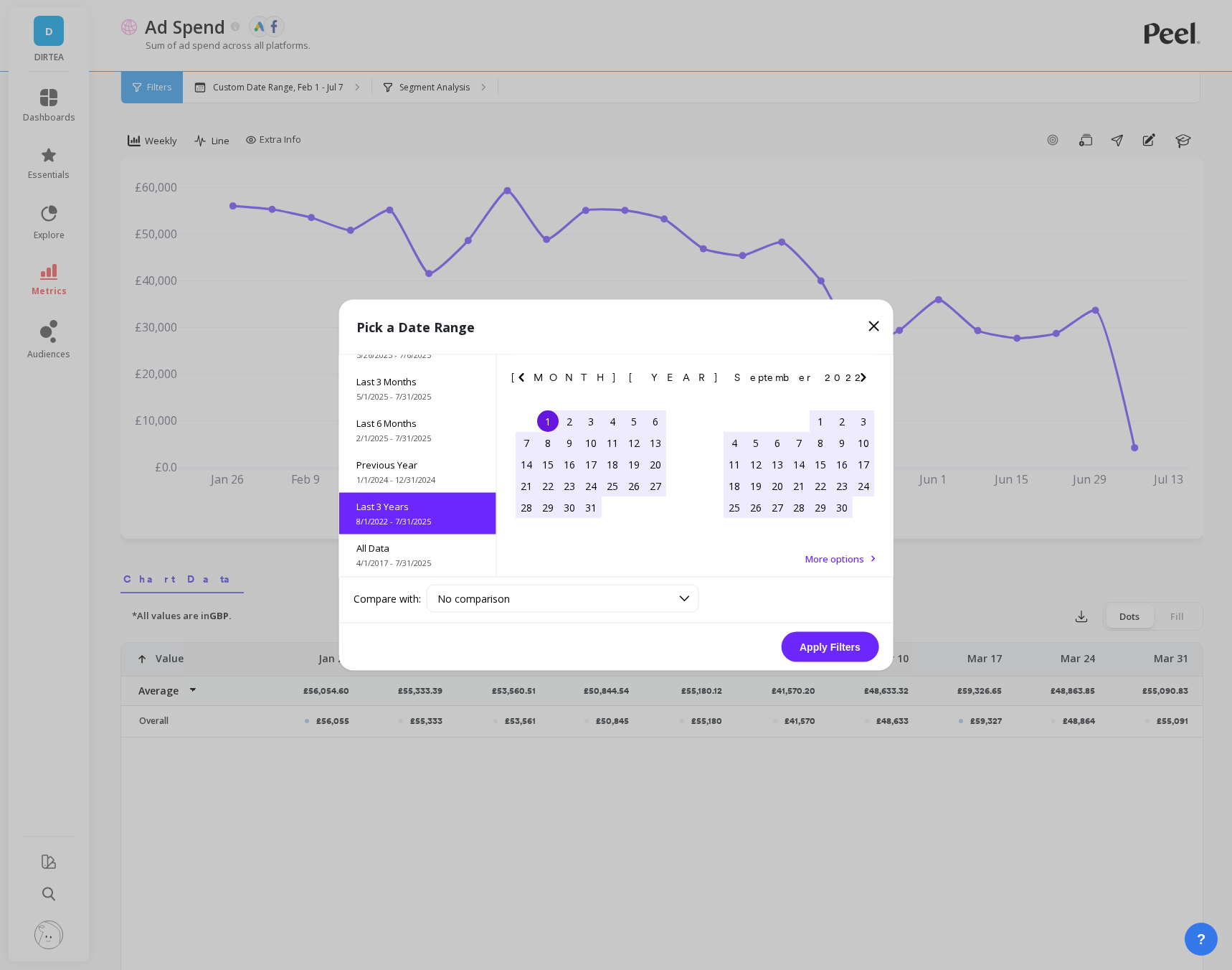 click on "Apply Filters" at bounding box center (830, 647) 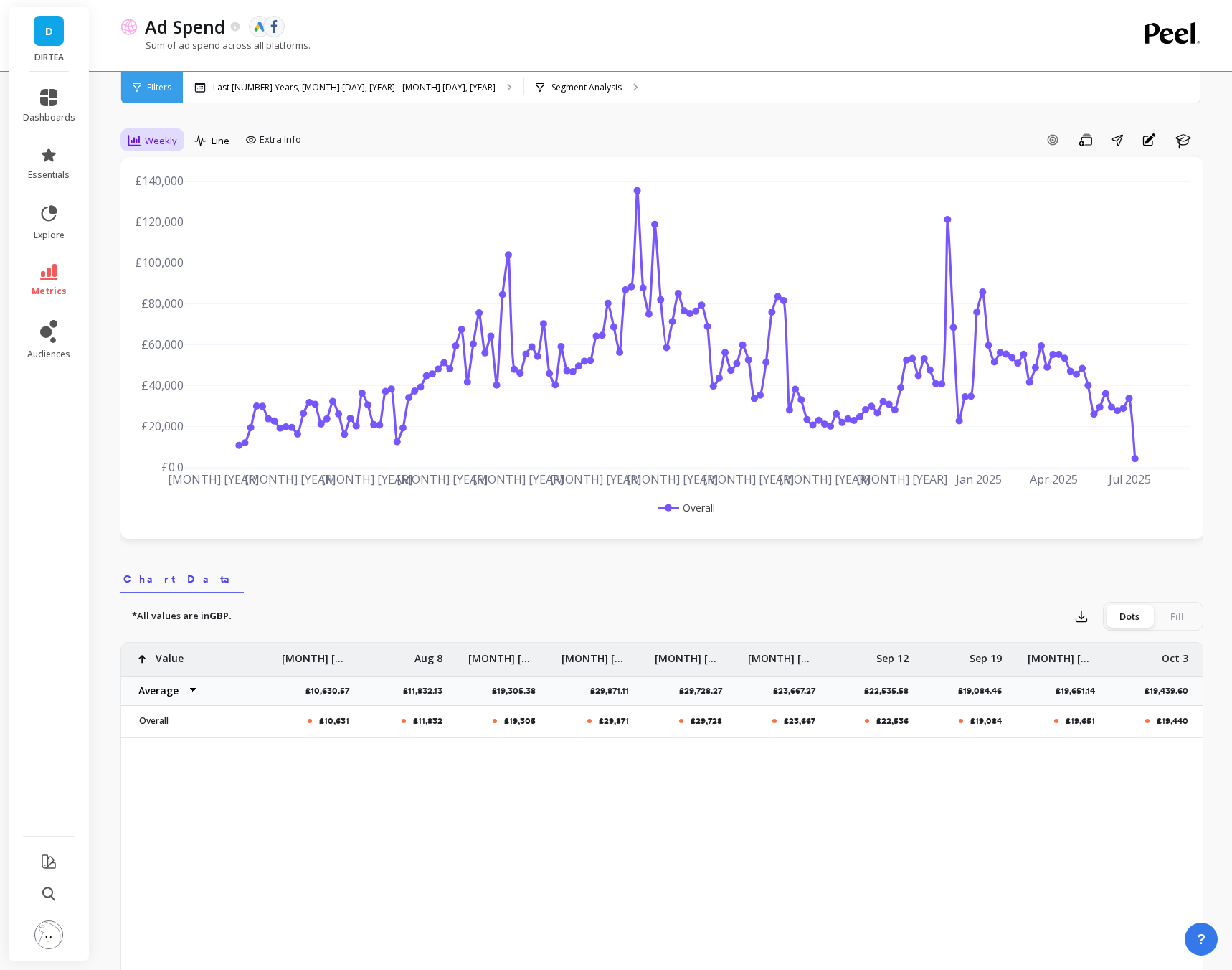 click at bounding box center (134, 141) 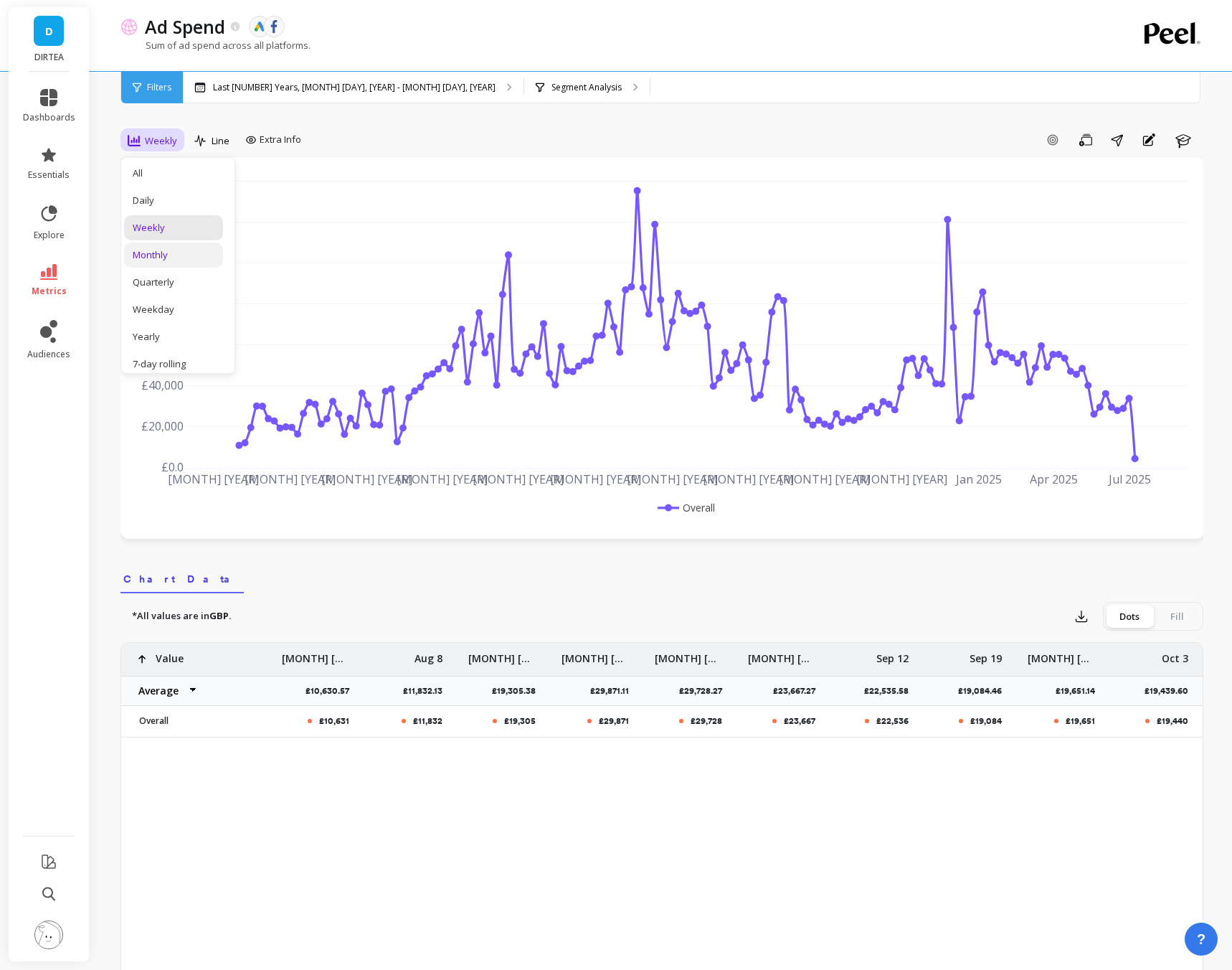 click on "Monthly" at bounding box center [174, 255] 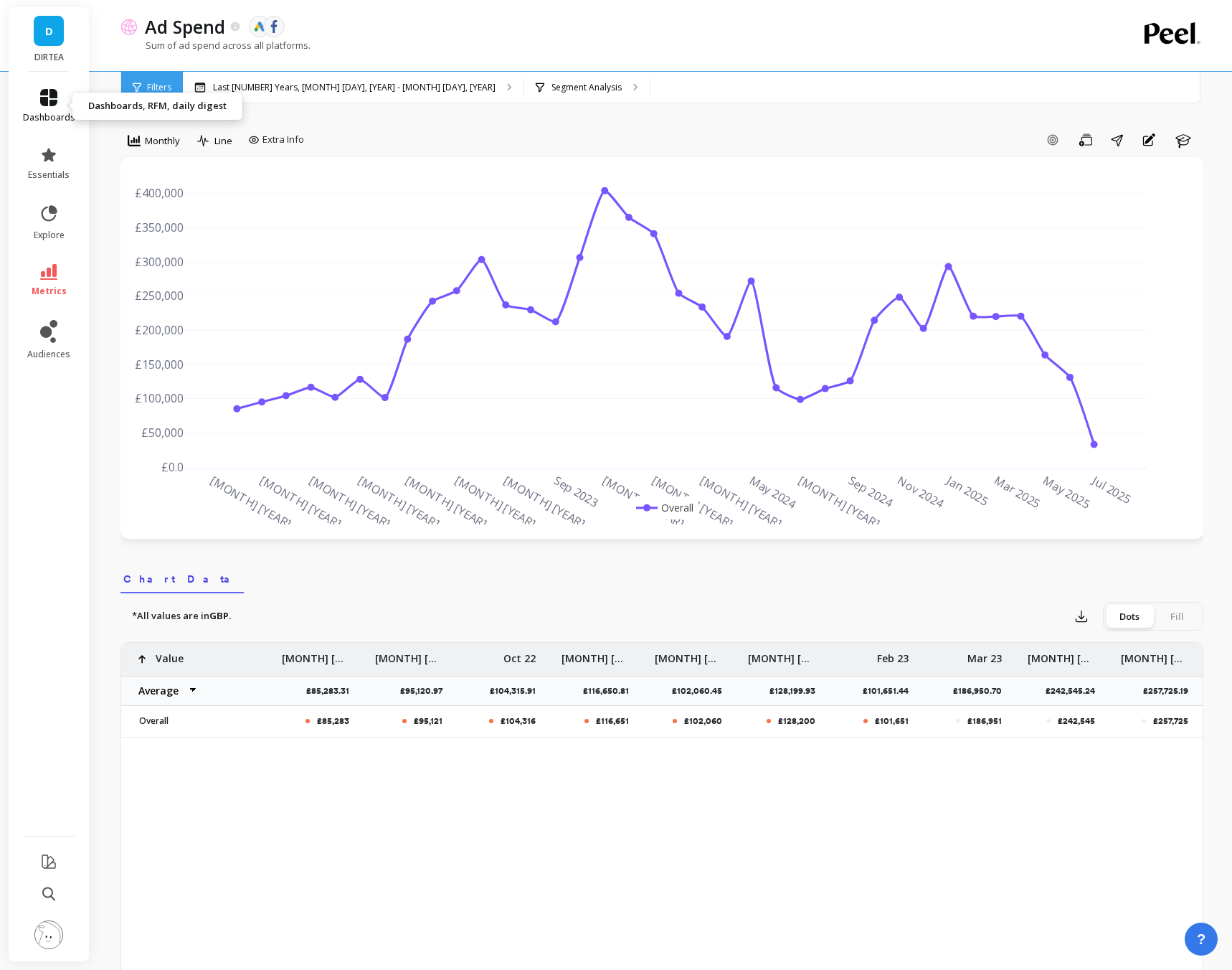 click at bounding box center [49, 98] 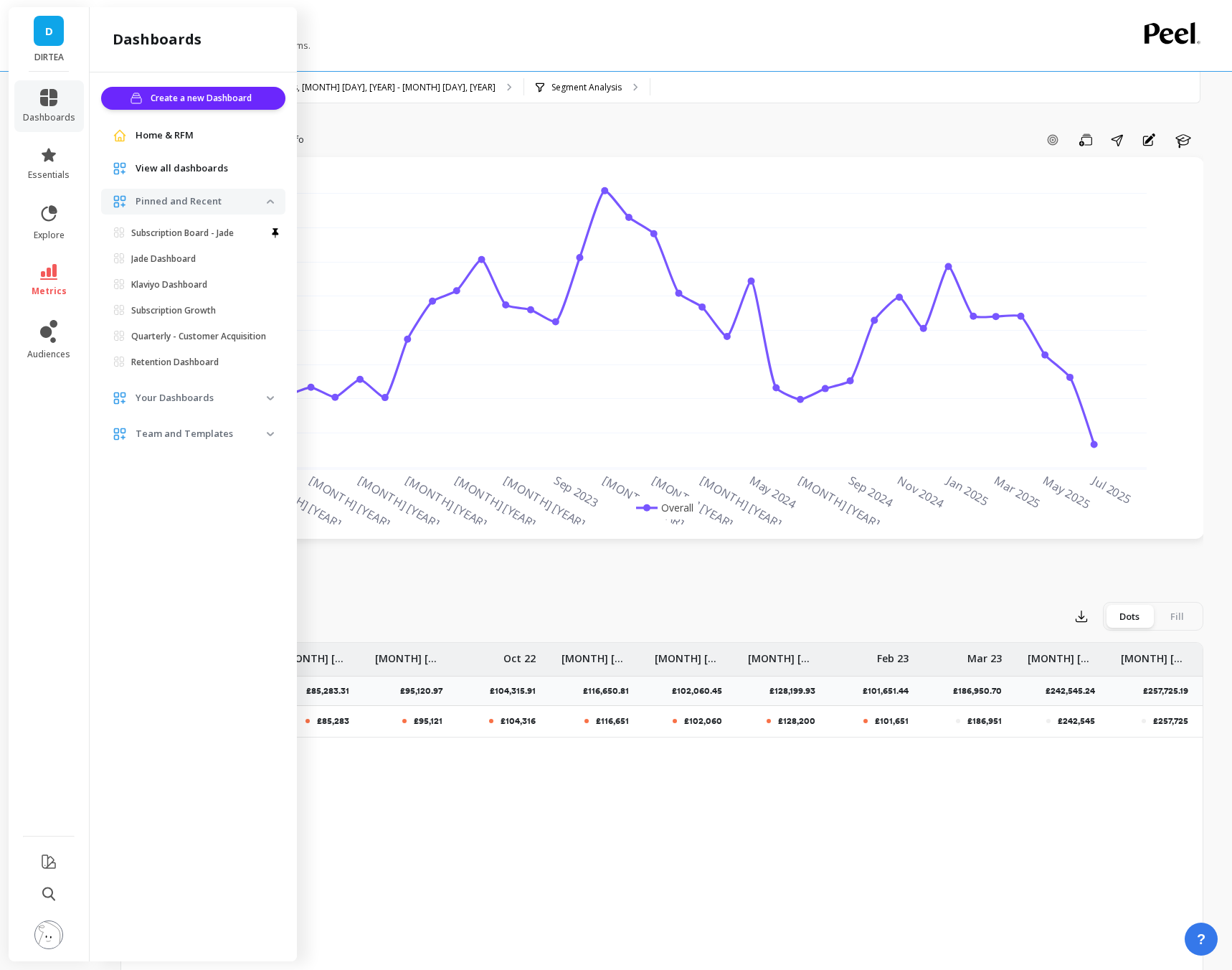 click on "View all dashboards" at bounding box center (181, 169) 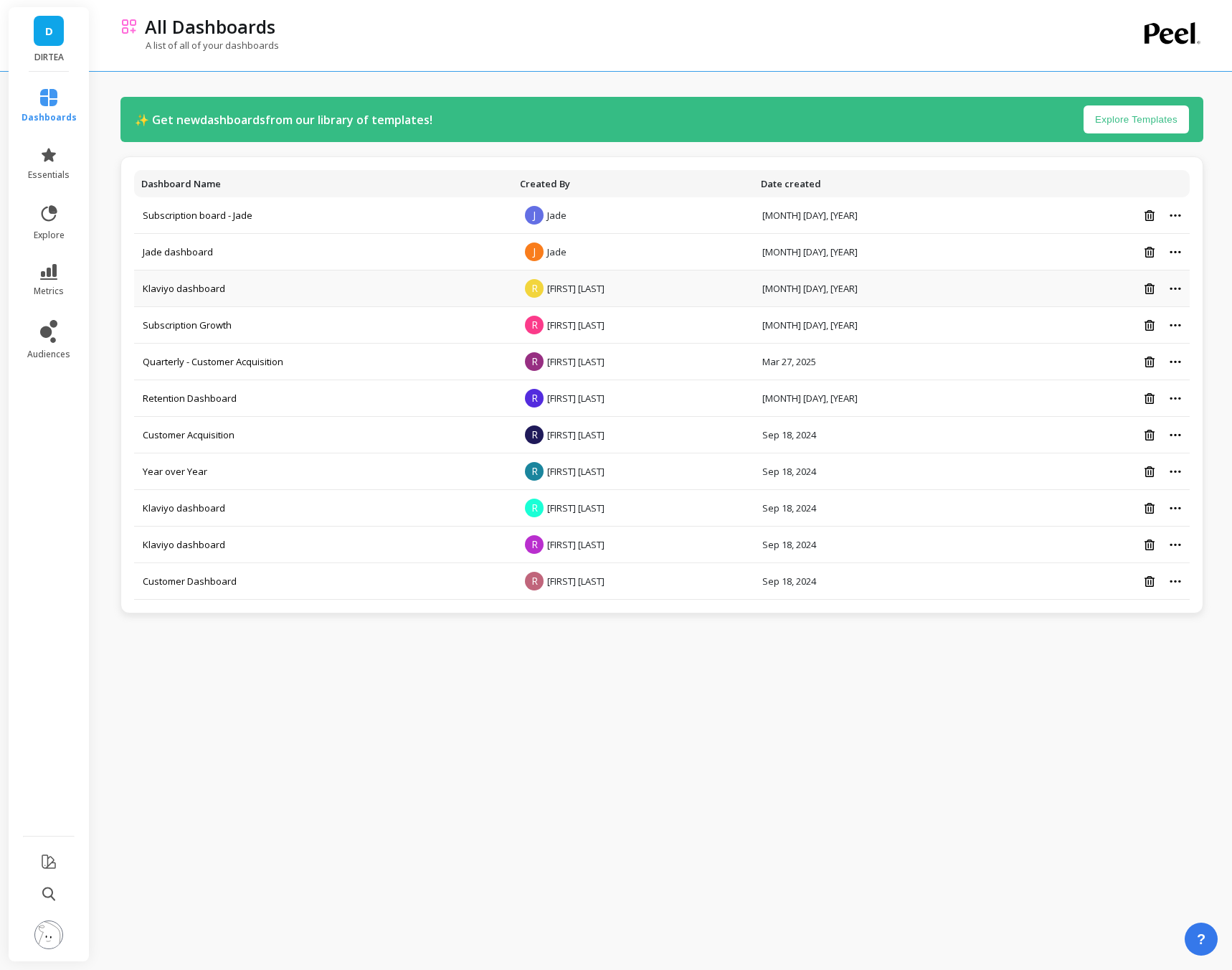 click on "Klaviyo dashboard" at bounding box center (323, 215) 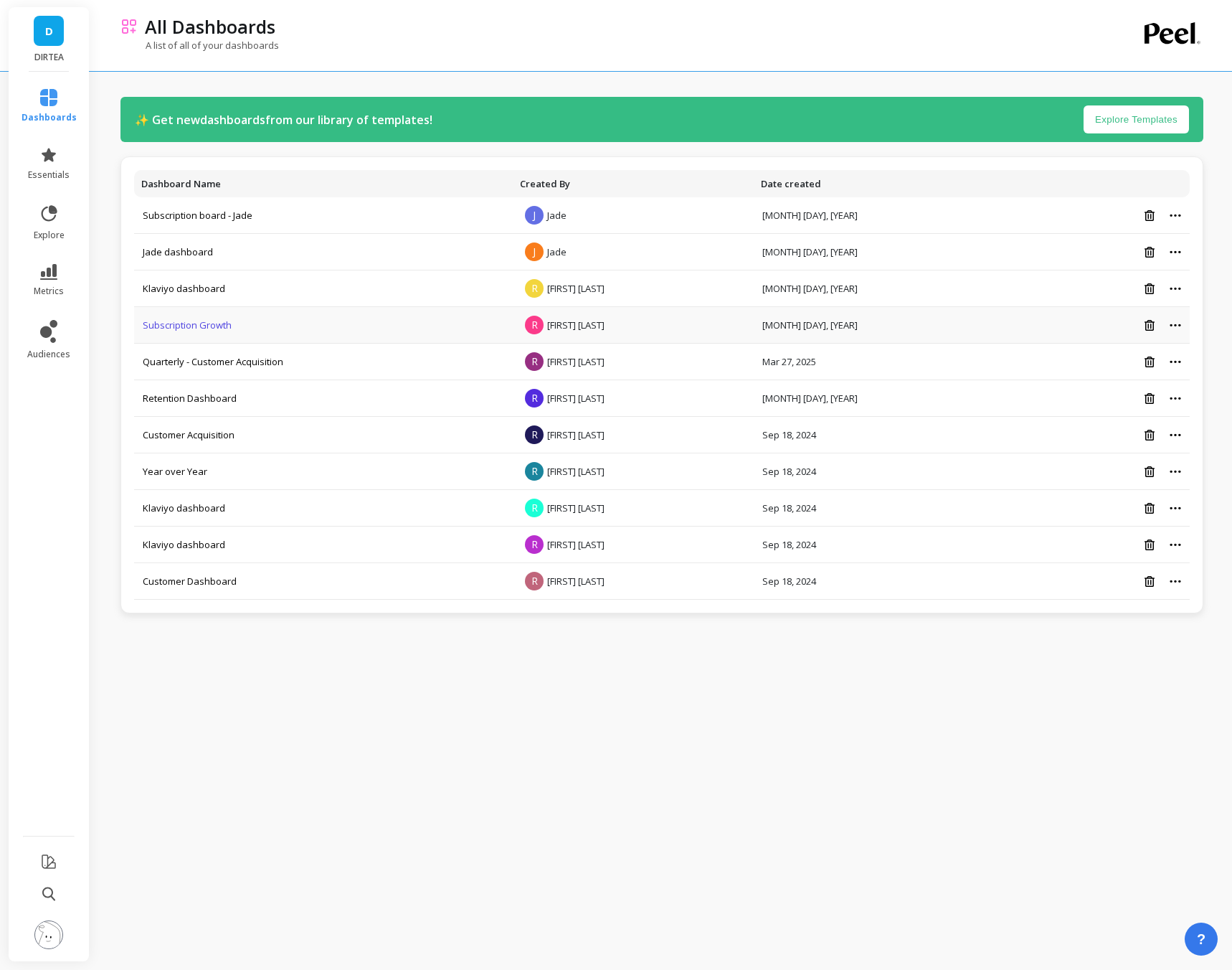 click on "Subscription Growth" at bounding box center (187, 325) 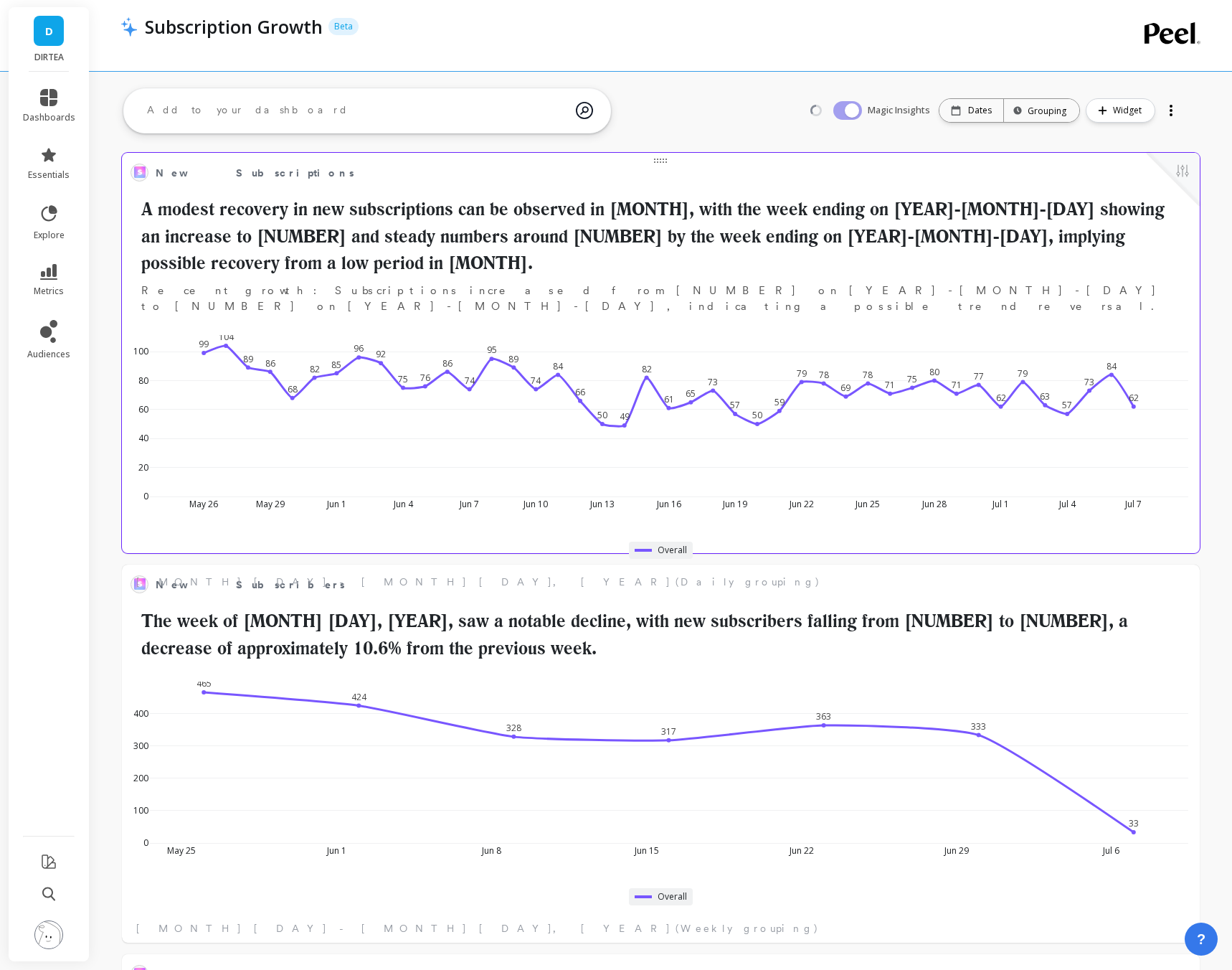 scroll, scrollTop: 0, scrollLeft: 0, axis: both 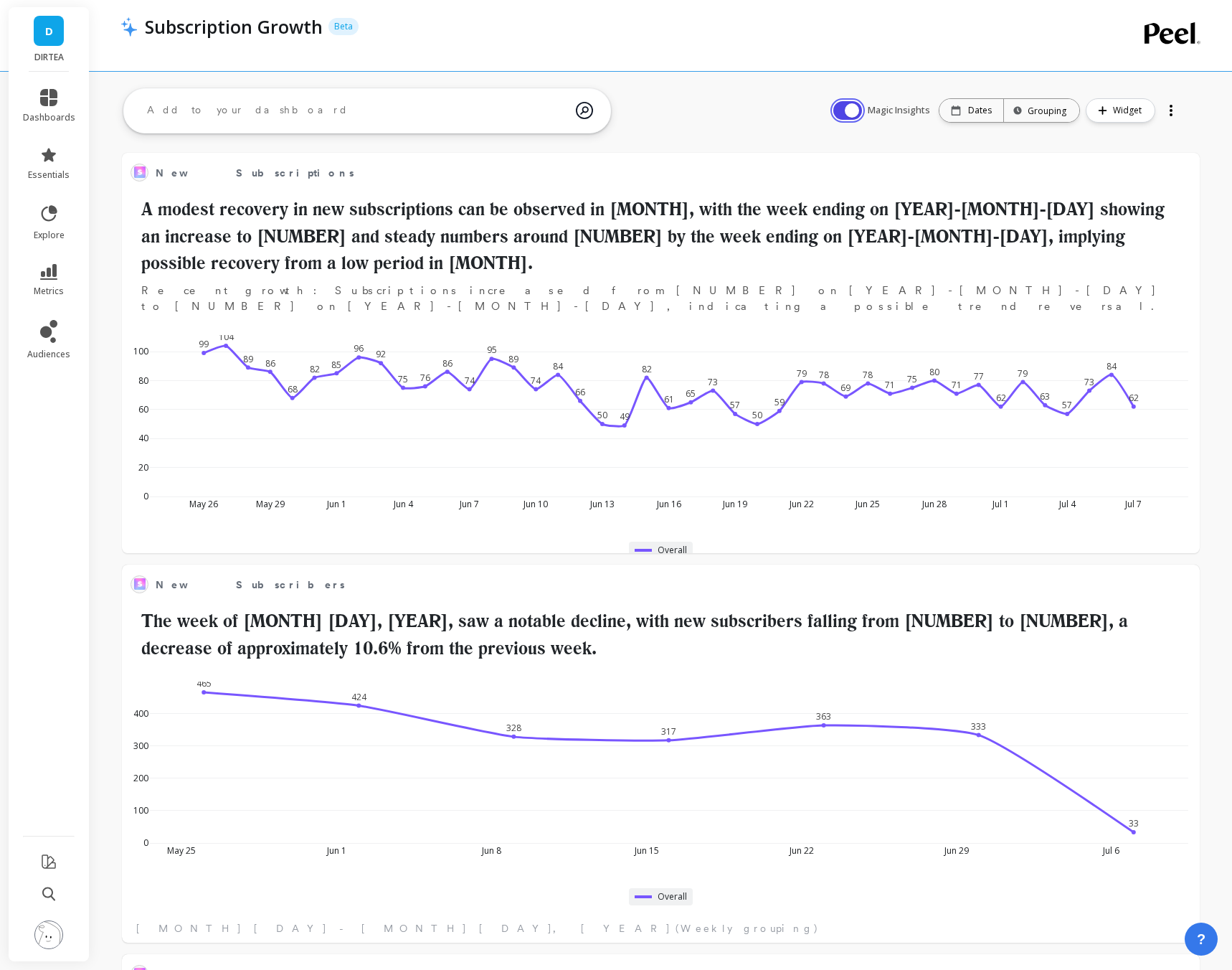 click at bounding box center [848, 110] 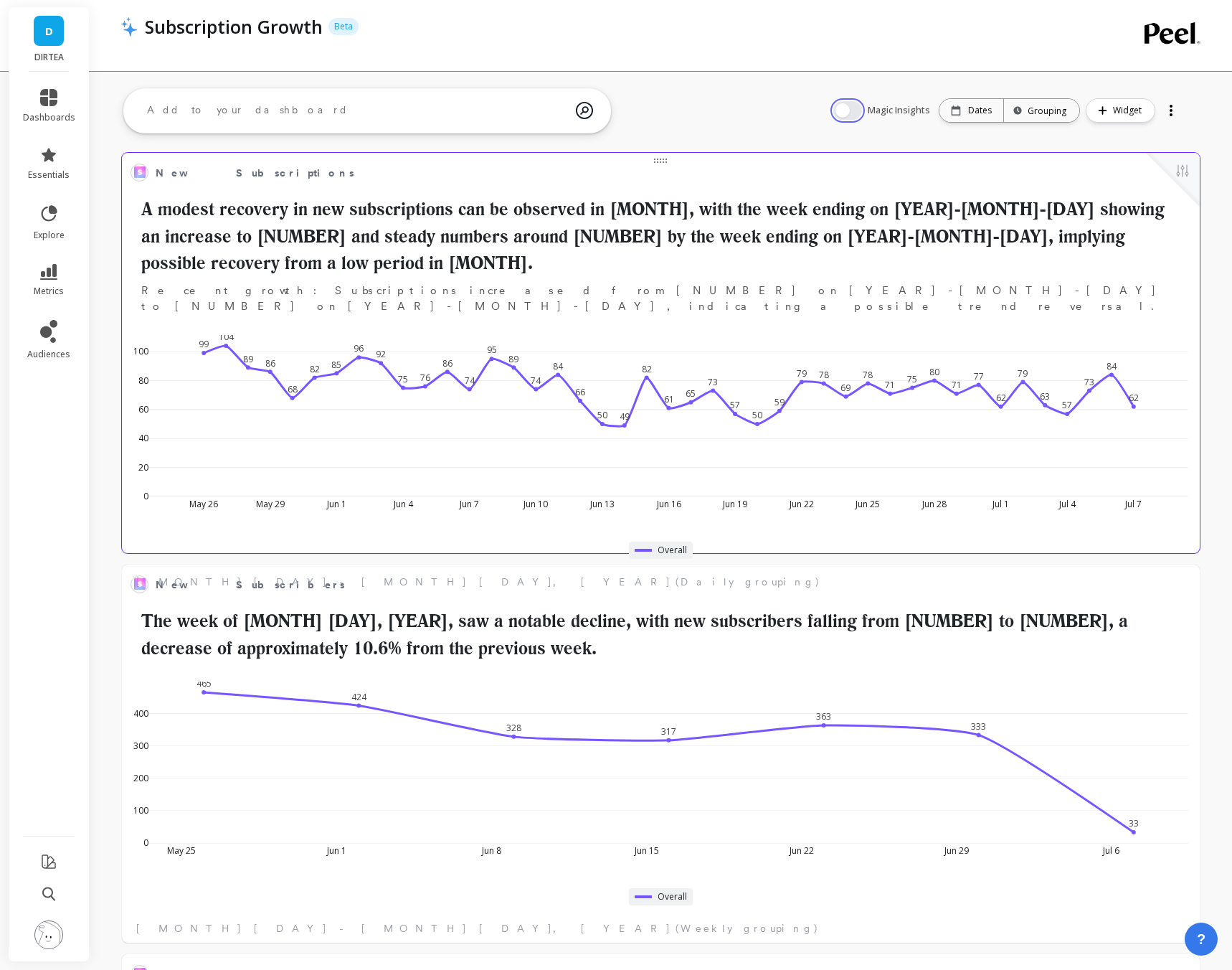 scroll, scrollTop: 1, scrollLeft: 1, axis: both 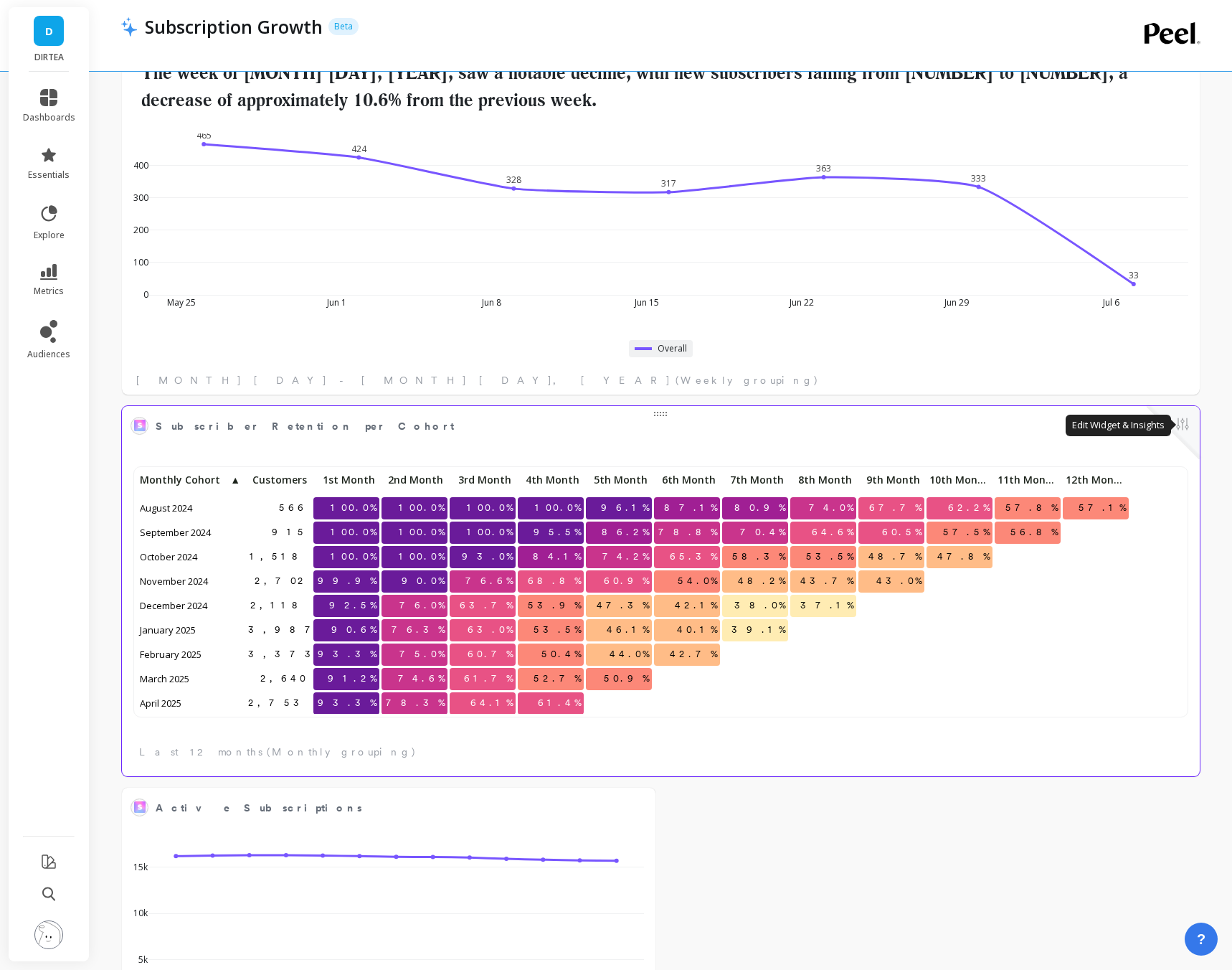 click at bounding box center [1183, 425] 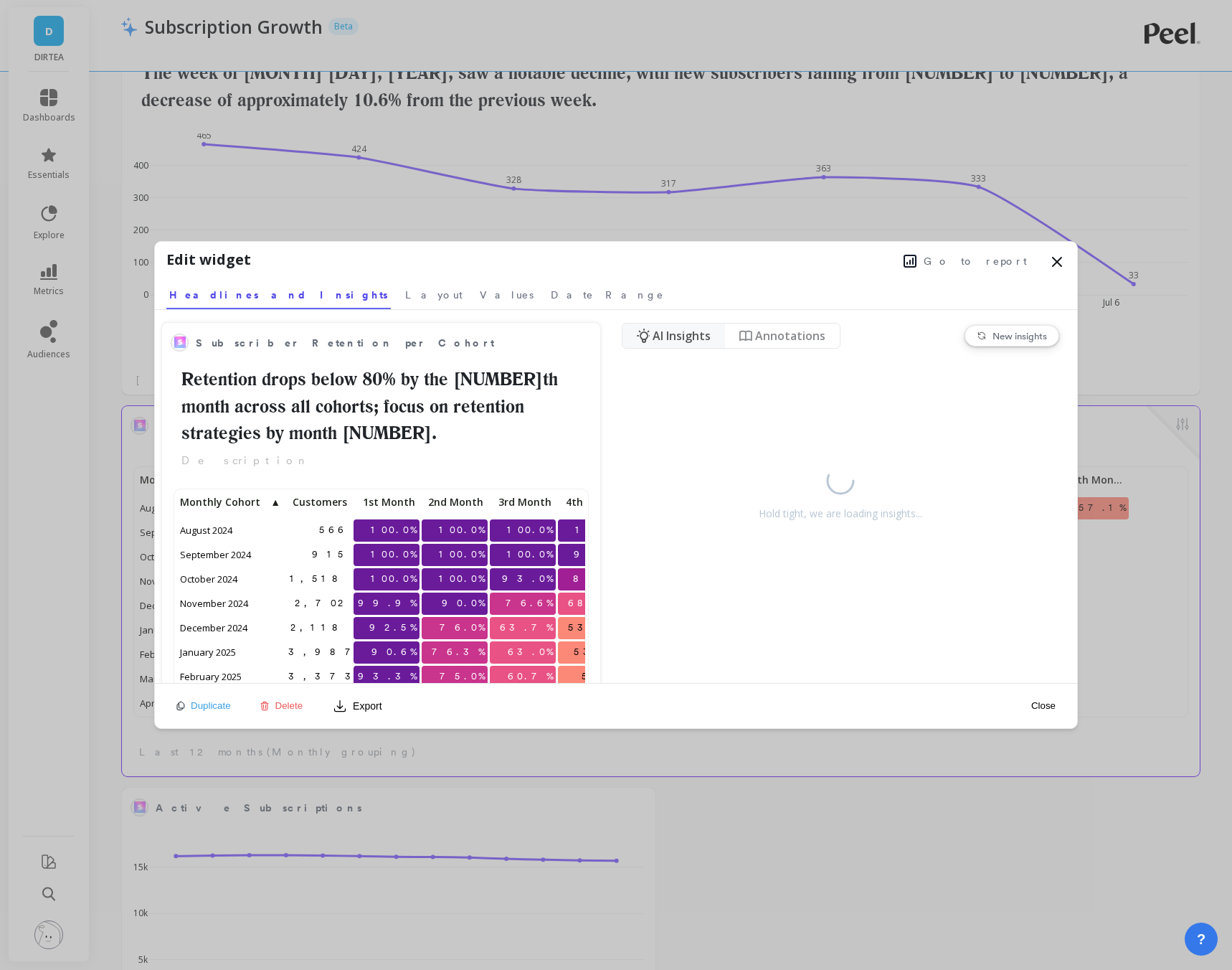 scroll, scrollTop: 1, scrollLeft: 1, axis: both 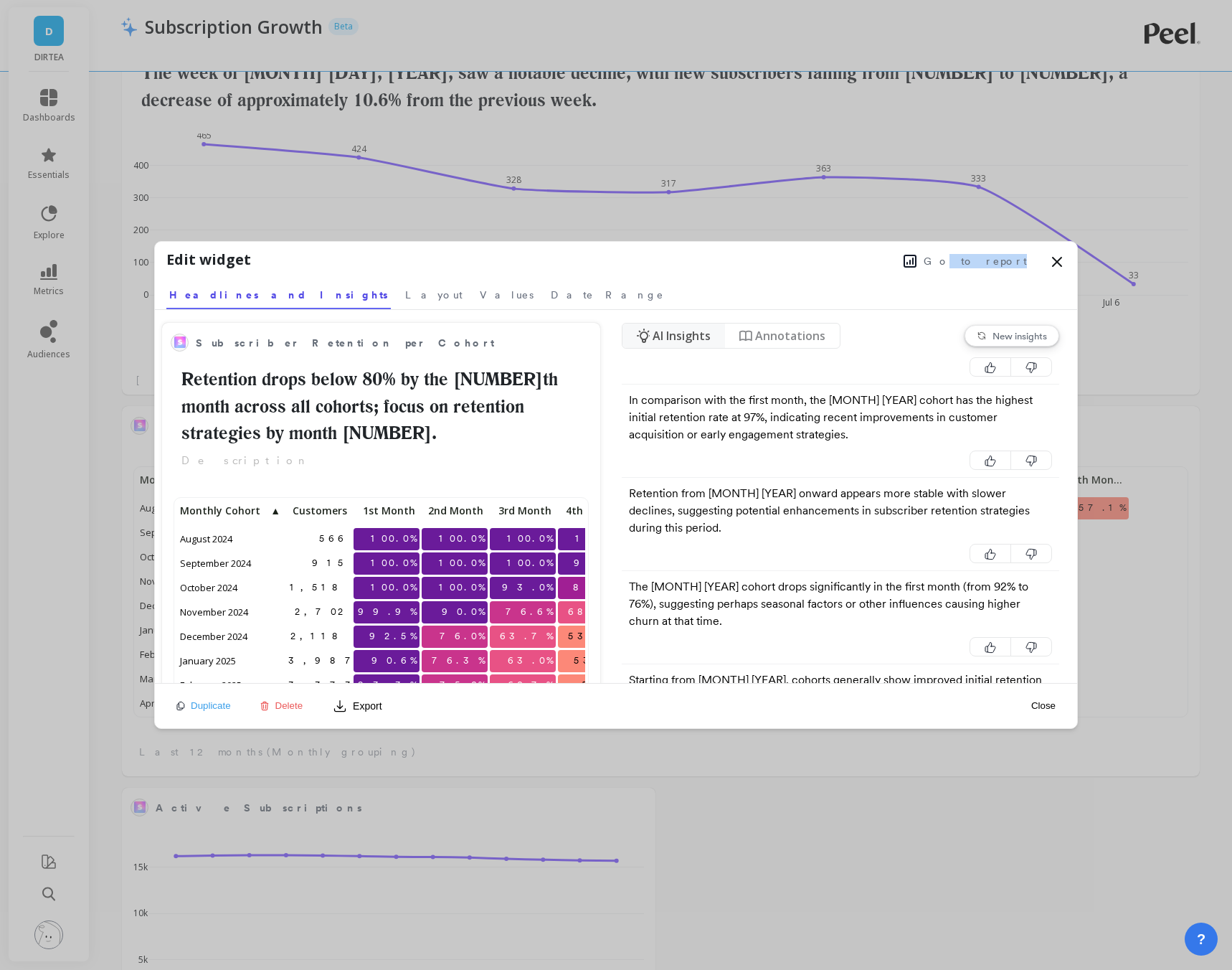 drag, startPoint x: 1046, startPoint y: 263, endPoint x: 982, endPoint y: 263, distance: 64 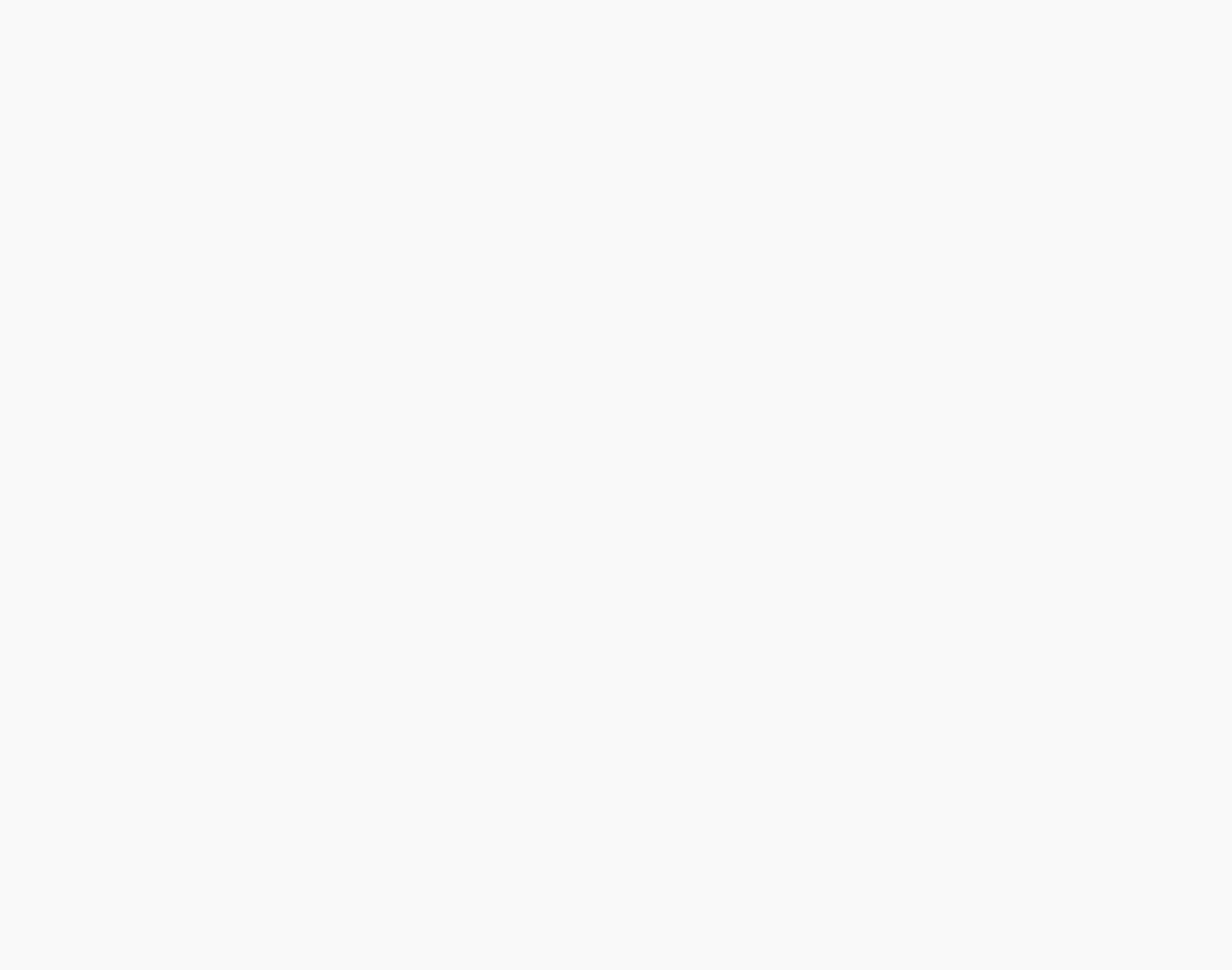 scroll, scrollTop: 0, scrollLeft: 0, axis: both 